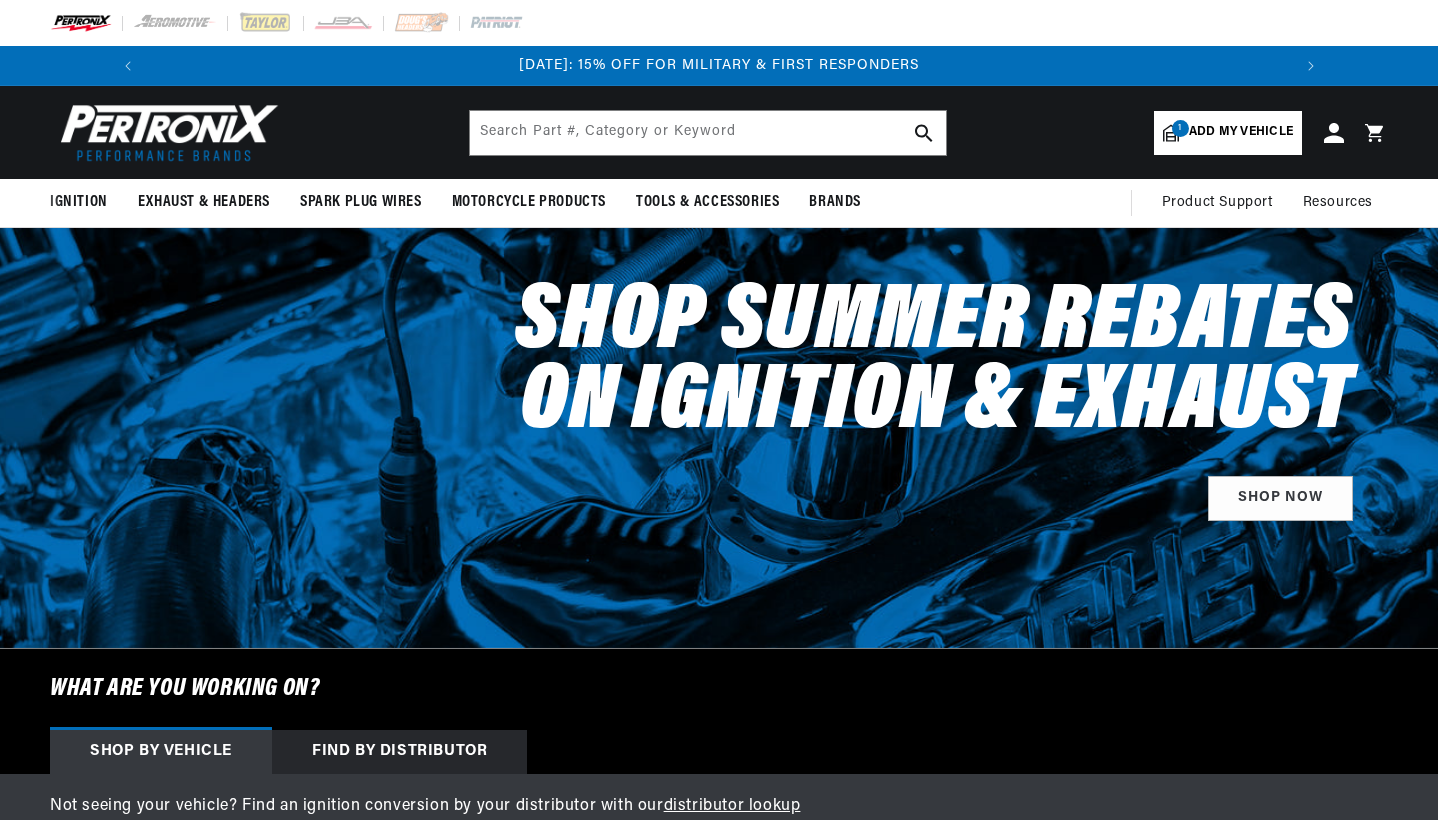 scroll, scrollTop: 0, scrollLeft: 0, axis: both 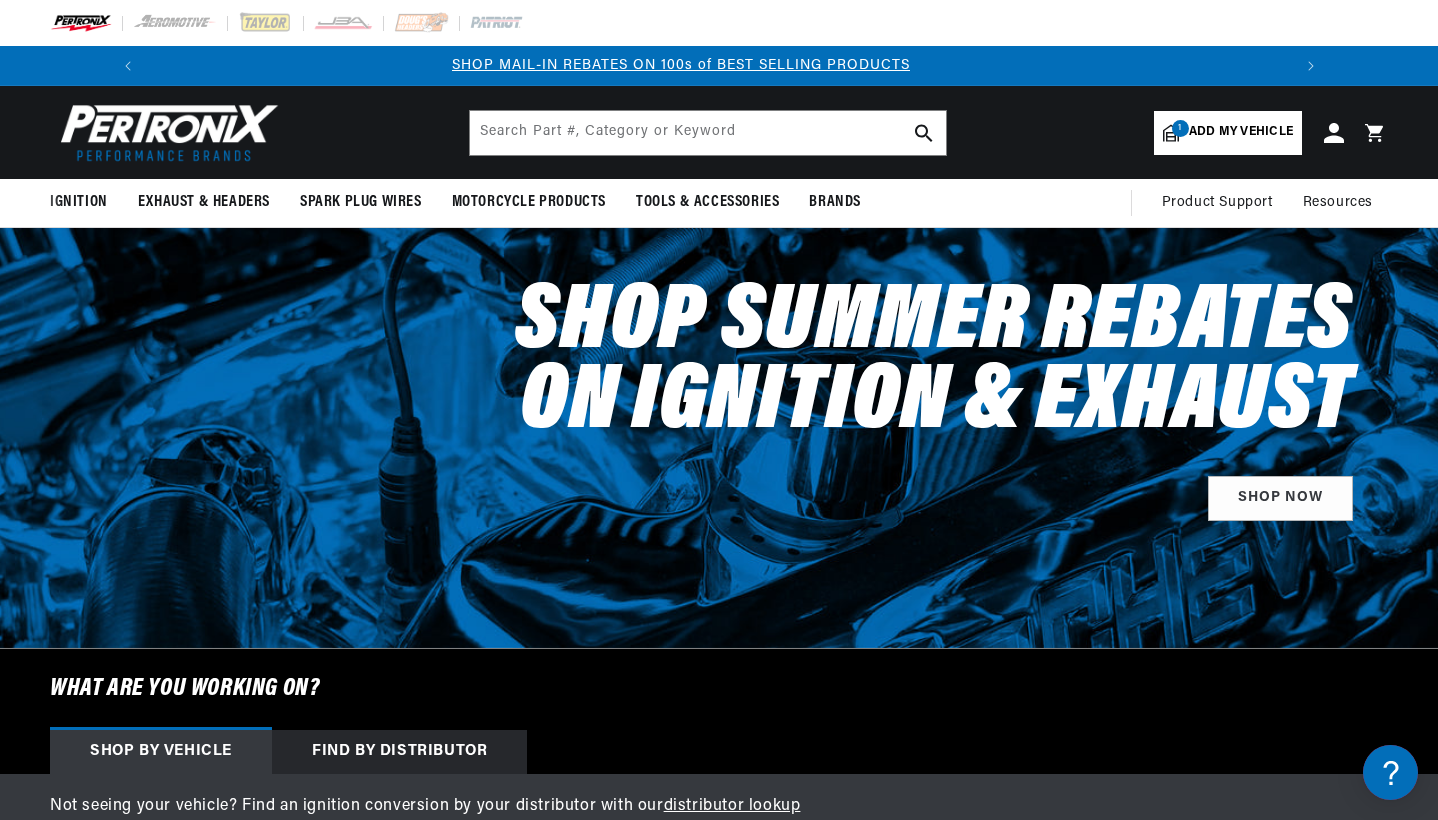 click on "Add my vehicle" at bounding box center [1241, 132] 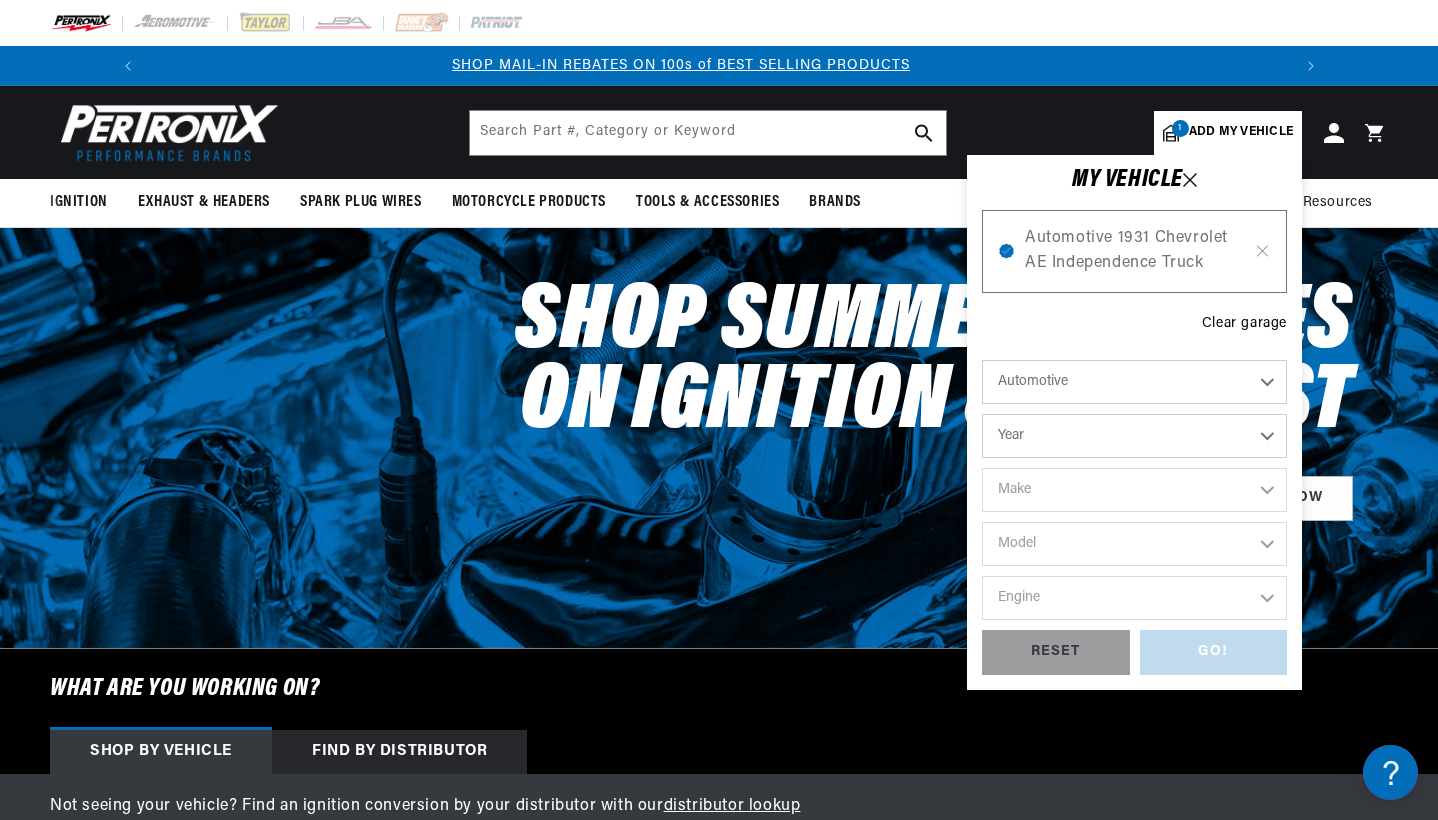 scroll, scrollTop: 0, scrollLeft: 2363, axis: horizontal 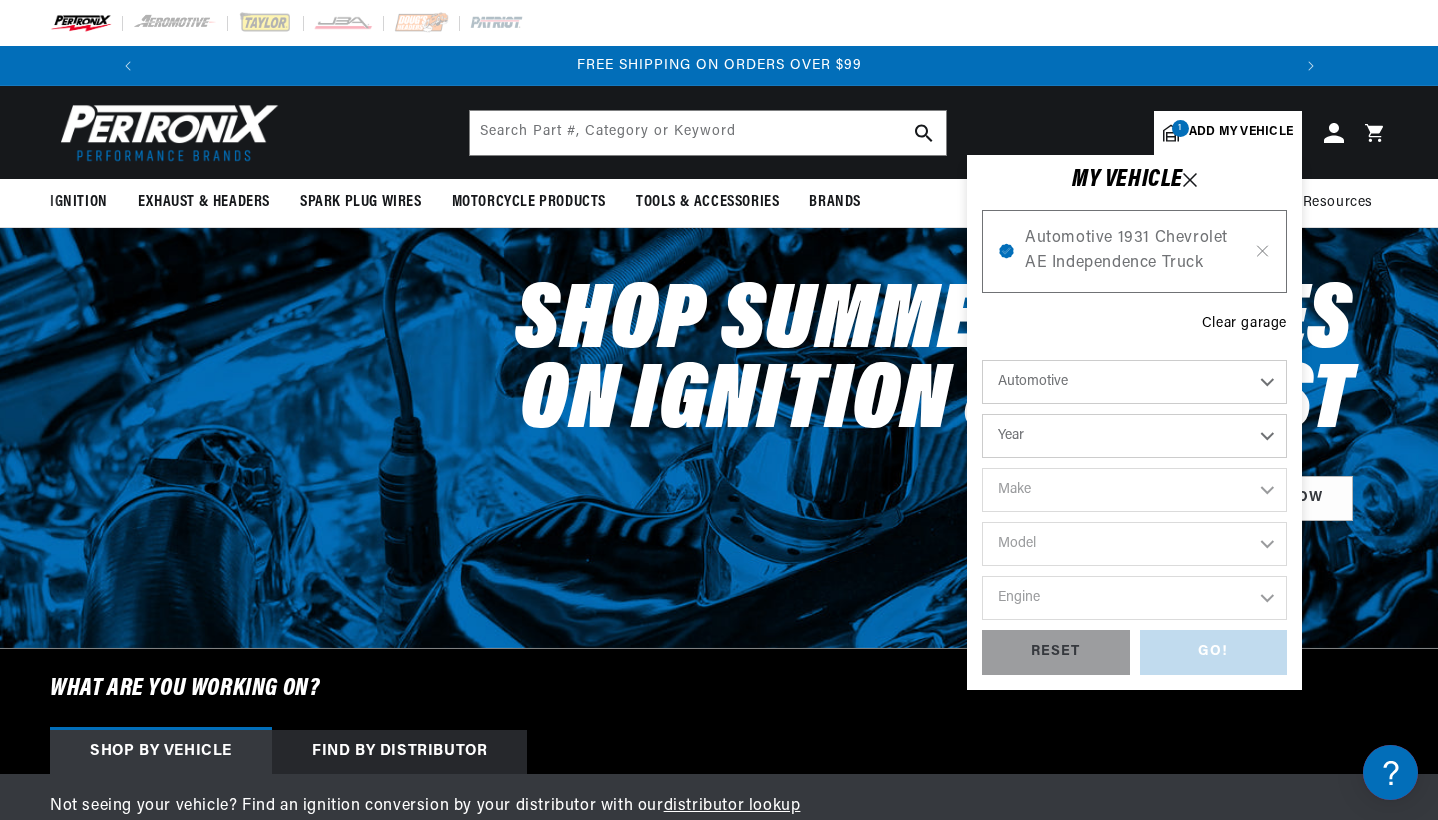 select on "1931" 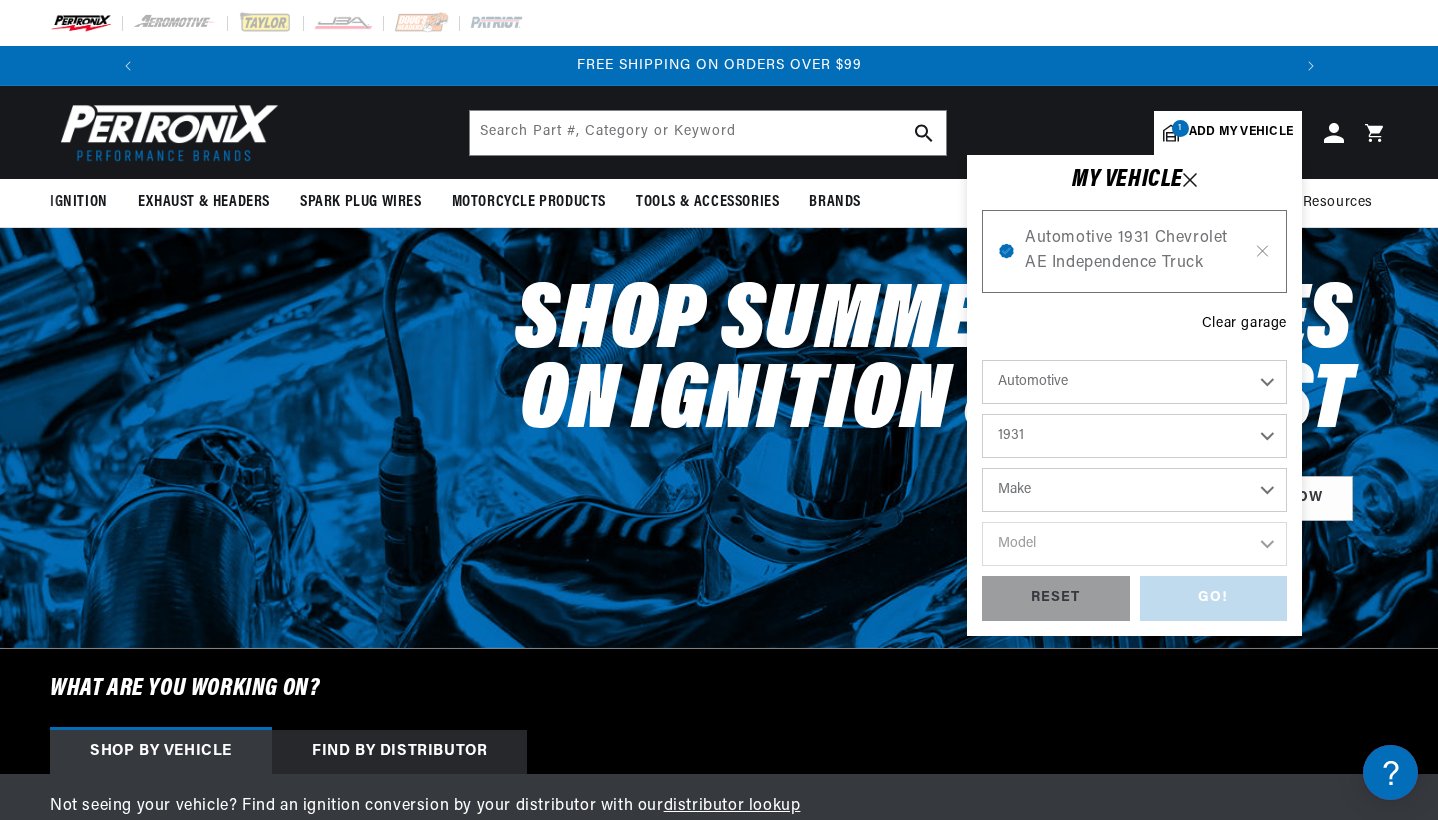 select on "Chevrolet" 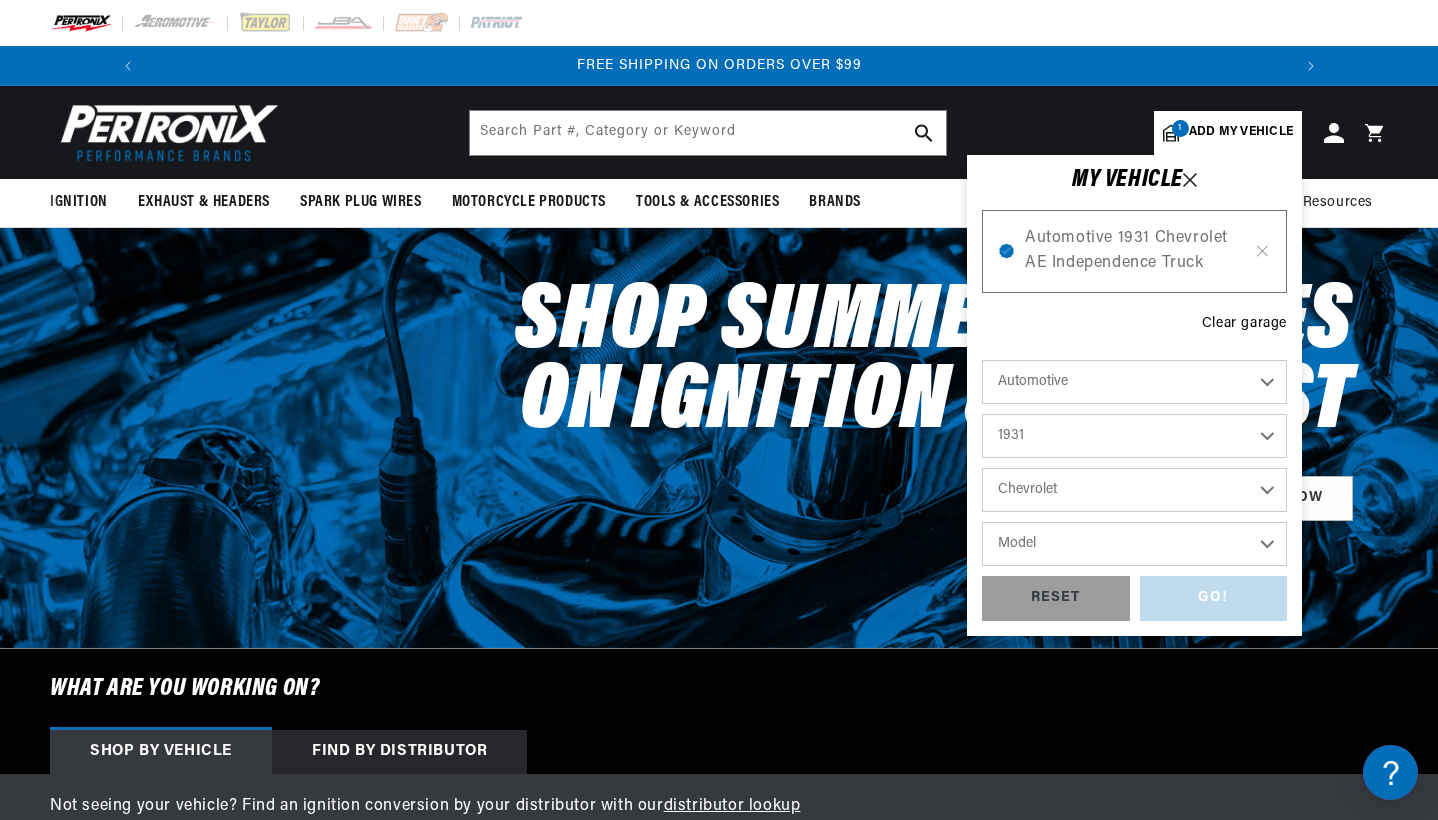 select on "AE-Independence-Truck" 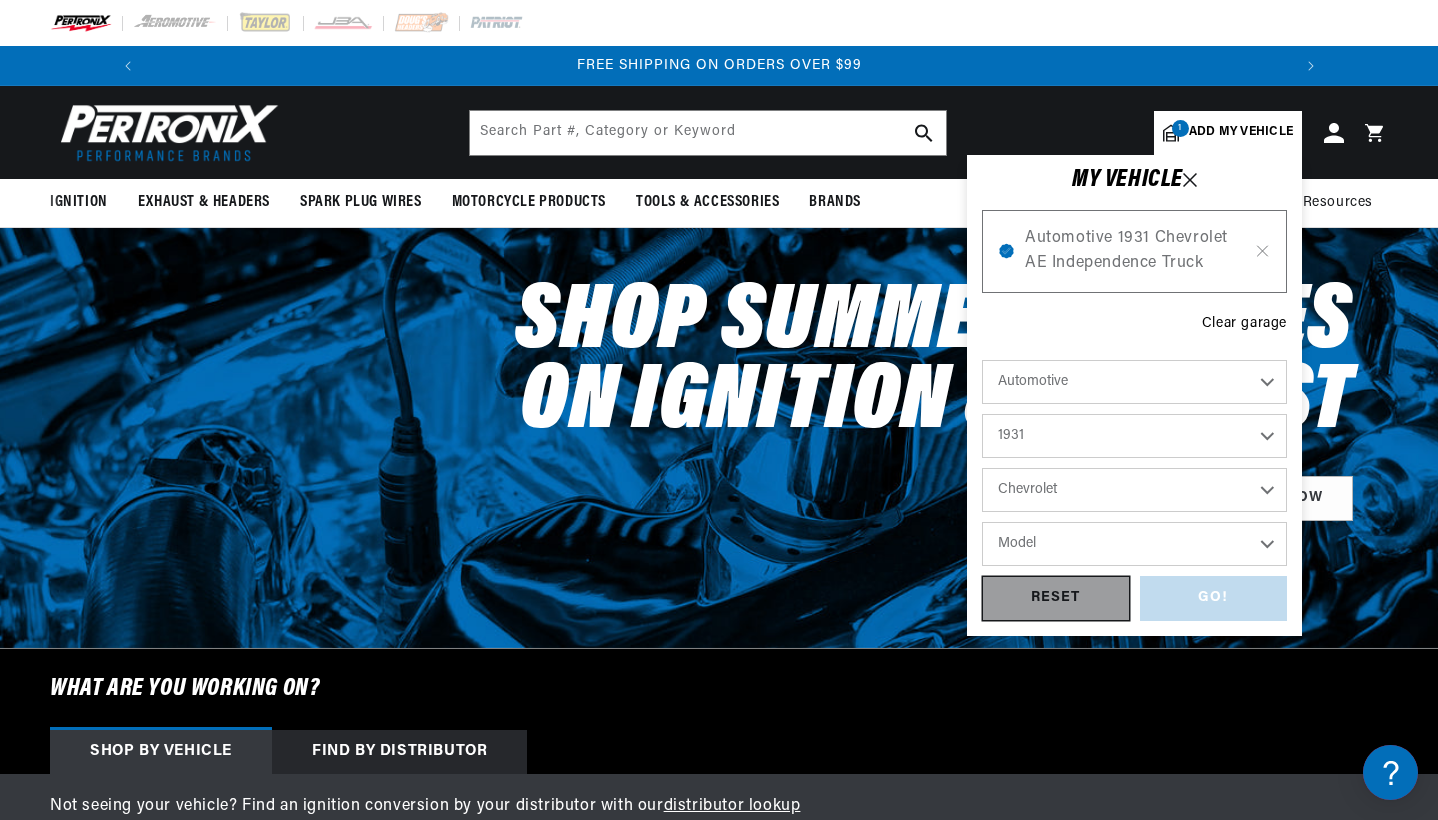 select on "AE-Independence-Truck" 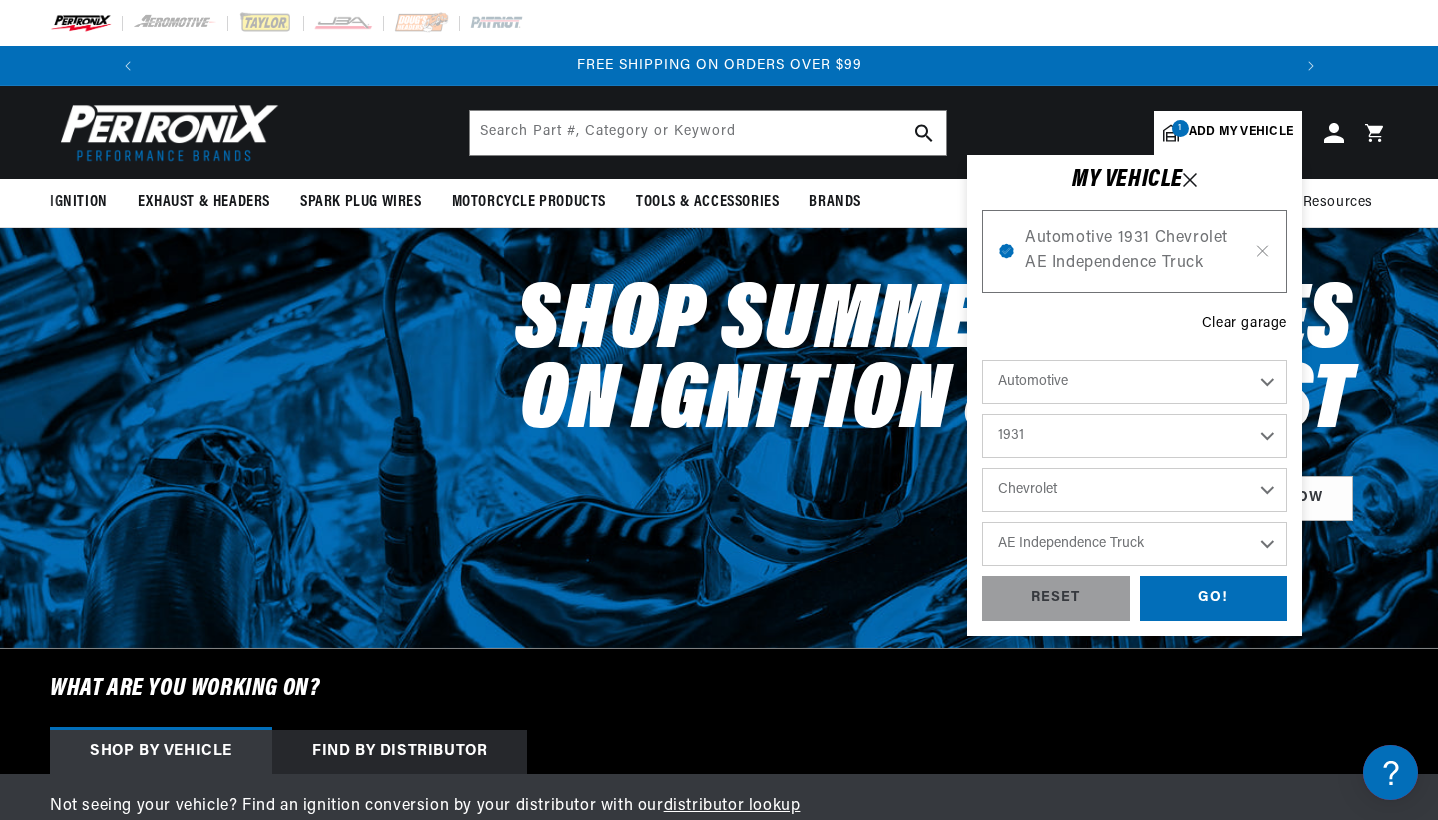 scroll, scrollTop: 0, scrollLeft: 0, axis: both 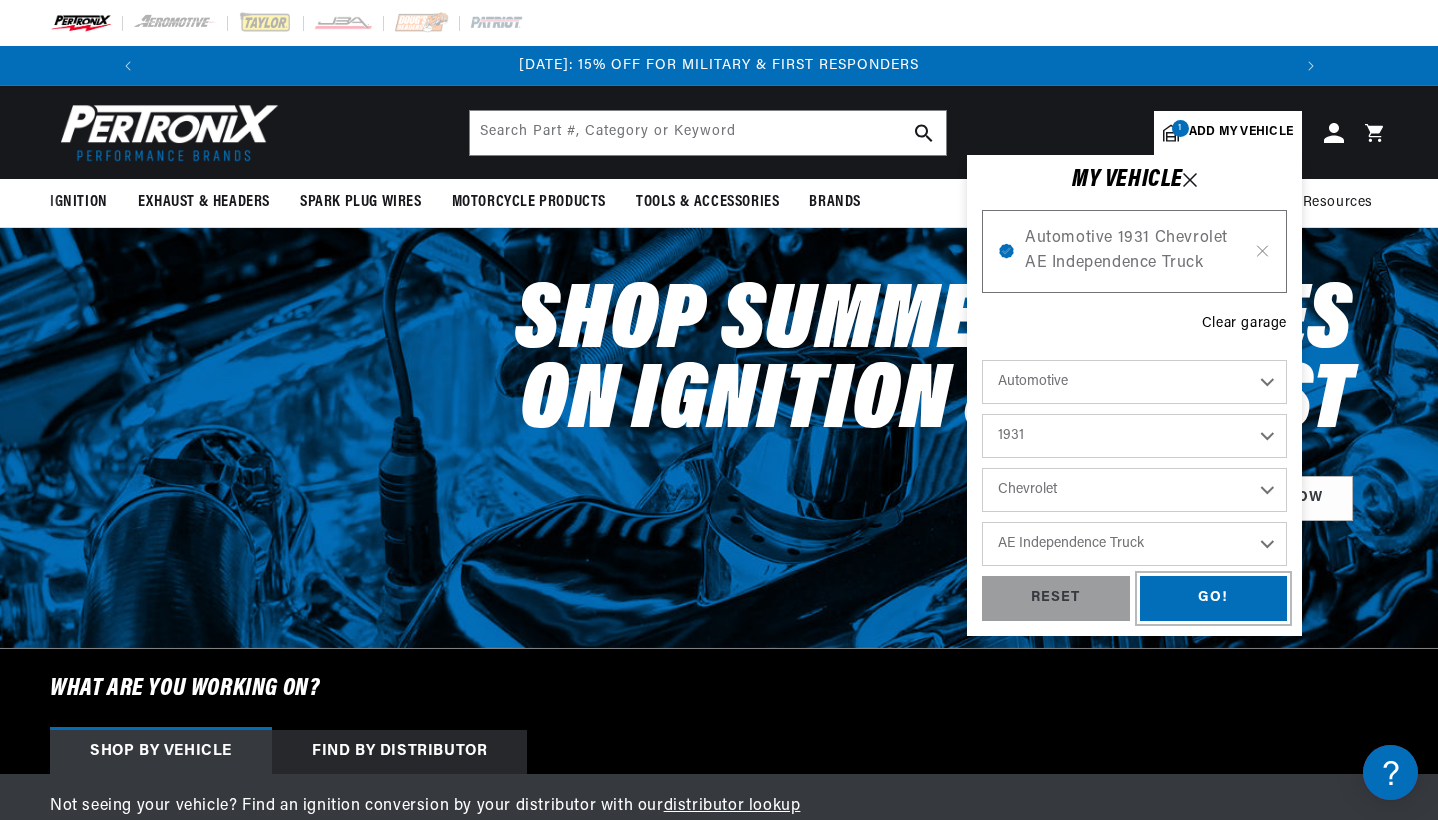 click on "GO!" at bounding box center [1214, 598] 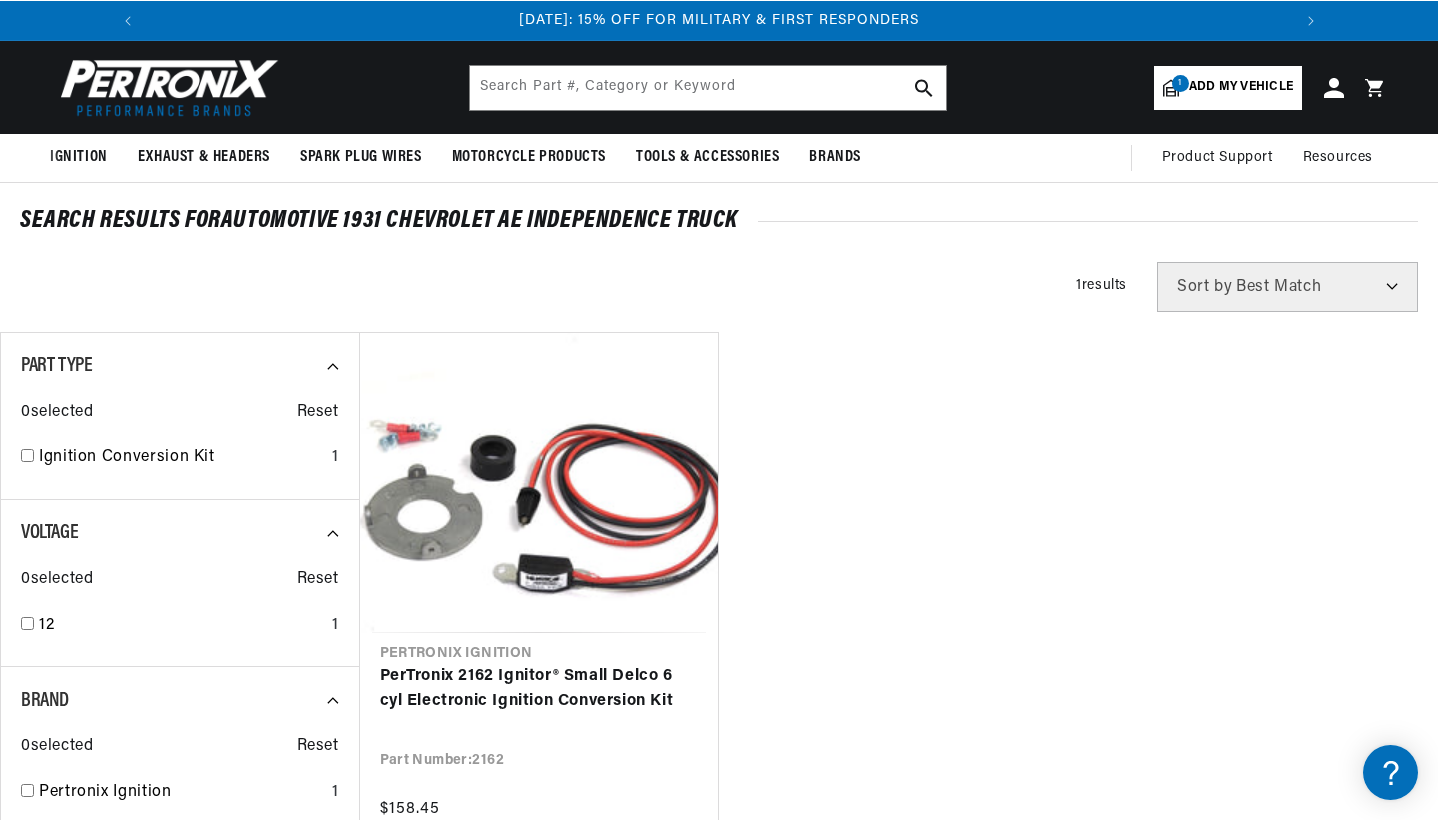 scroll, scrollTop: 53, scrollLeft: 0, axis: vertical 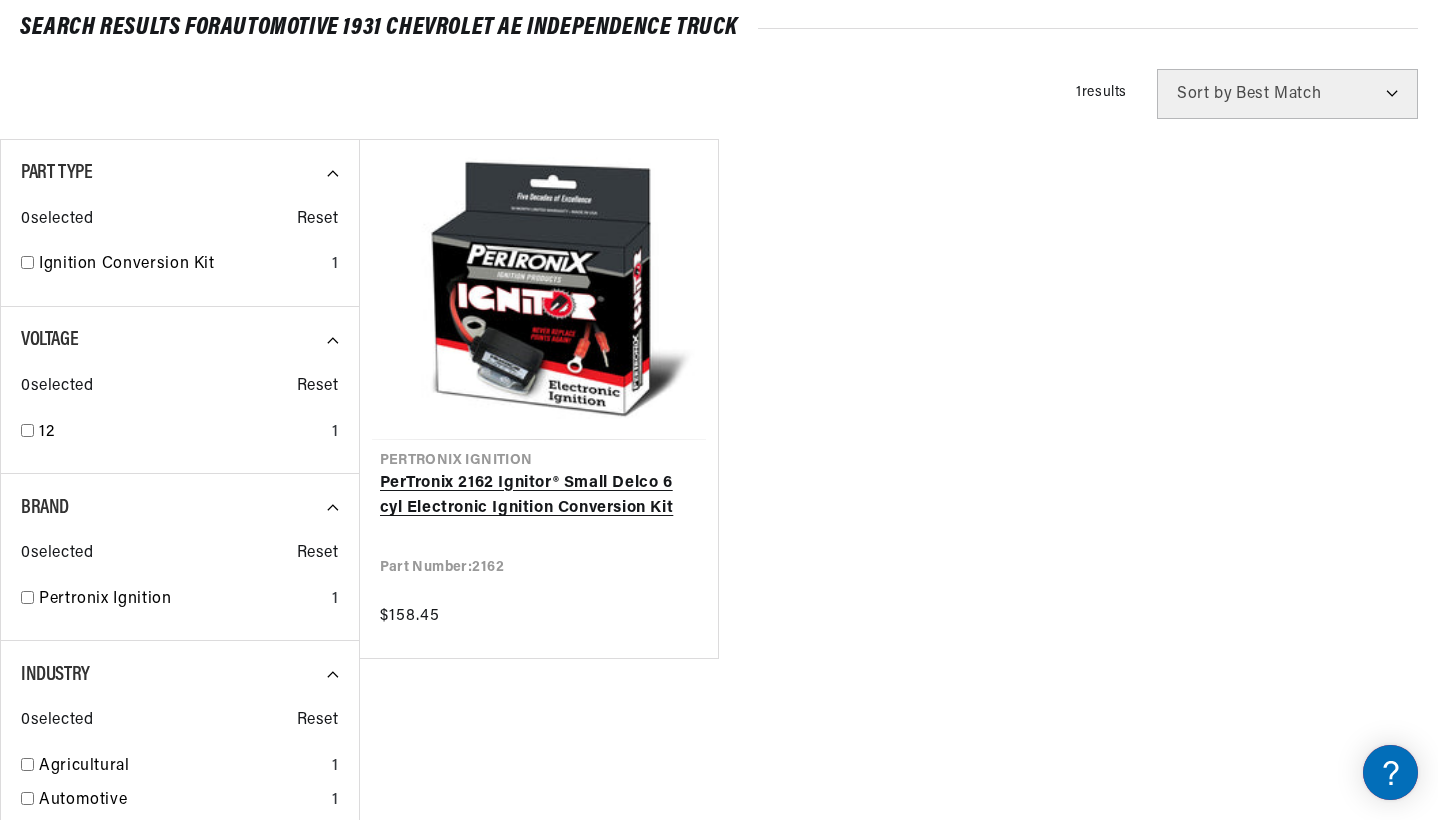 click on "PerTronix 2162 Ignitor® Small Delco 6 cyl Electronic Ignition Conversion Kit" at bounding box center [539, 496] 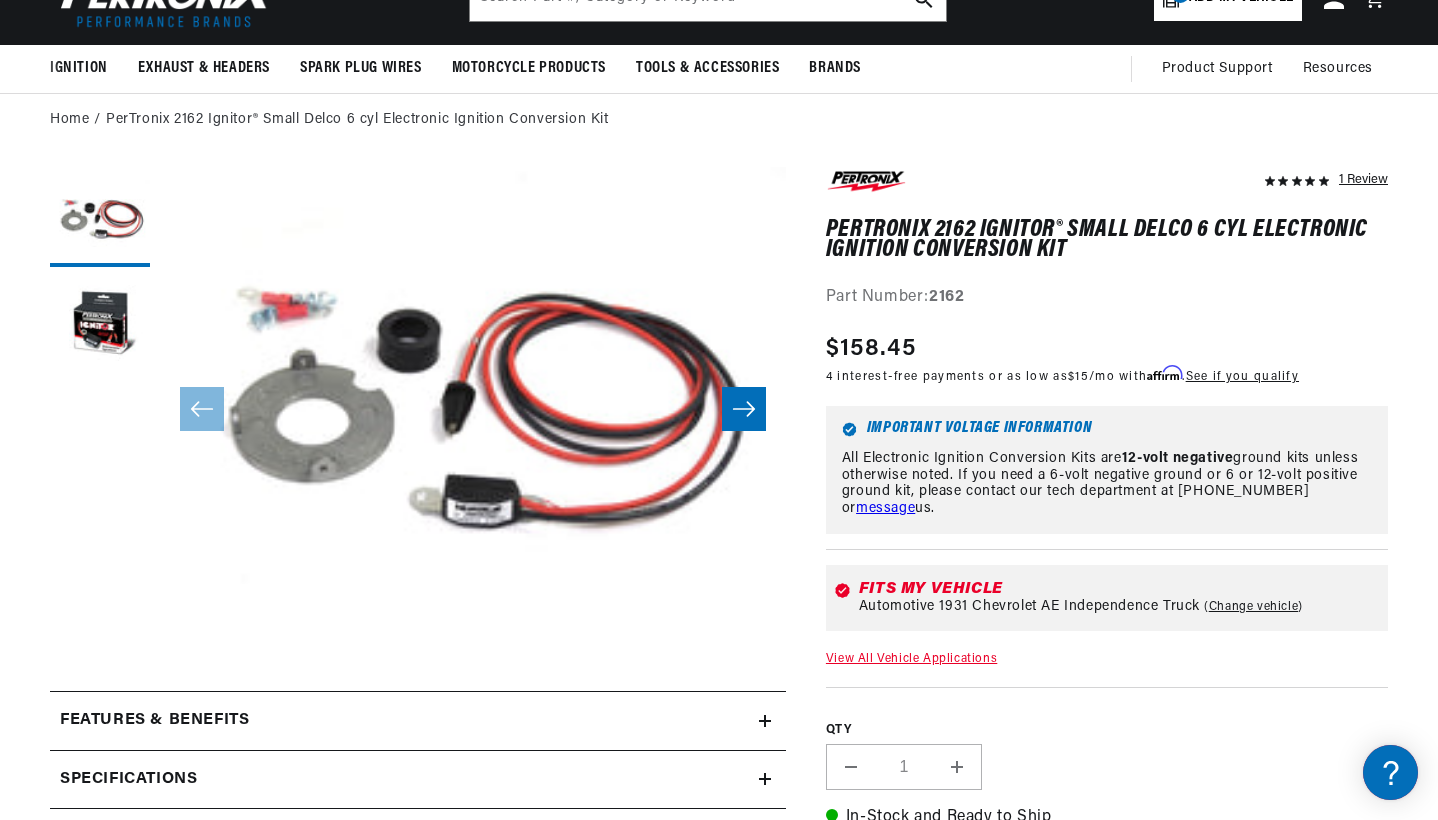 scroll, scrollTop: 172, scrollLeft: 0, axis: vertical 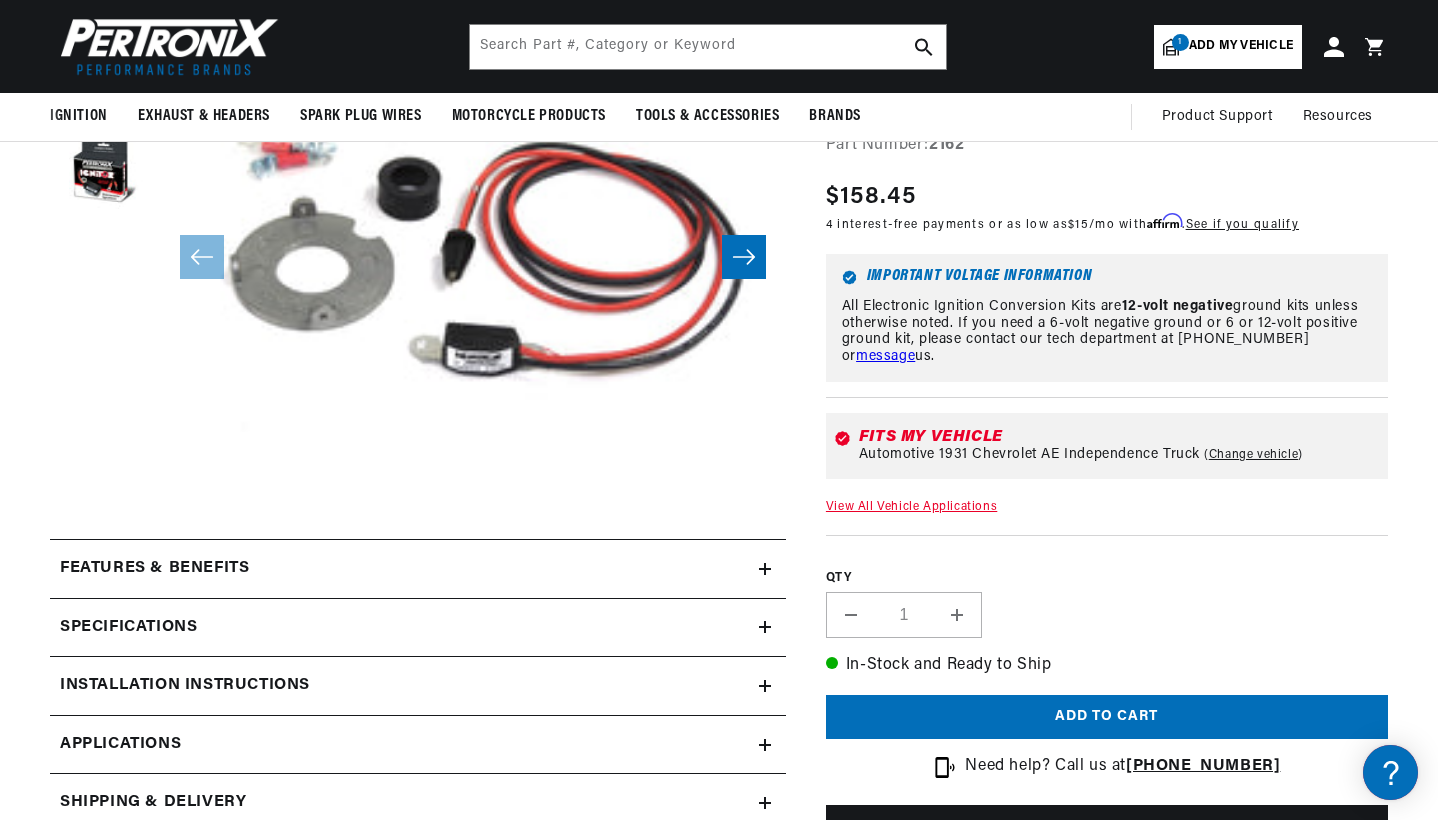 click 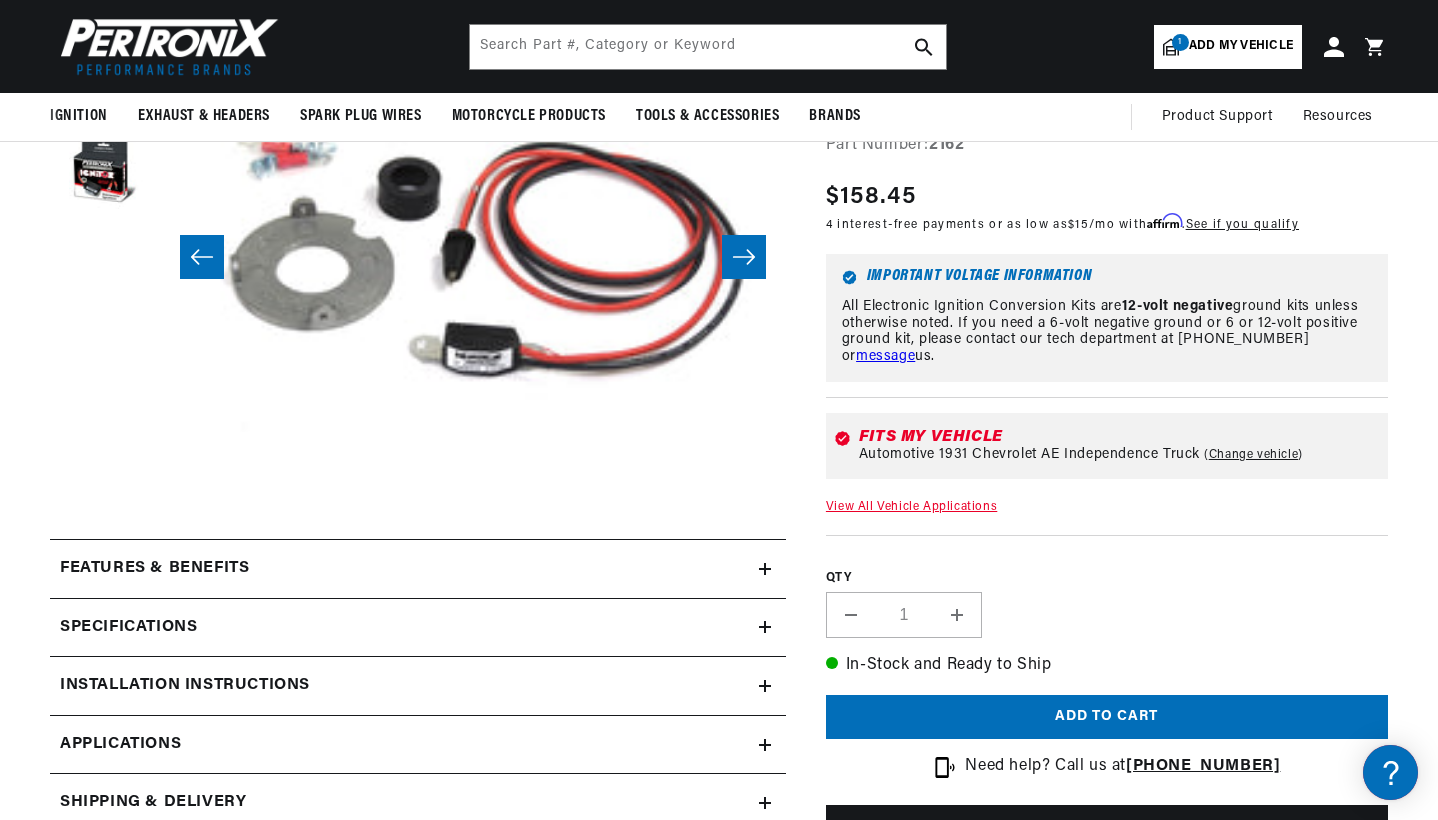 scroll, scrollTop: 0, scrollLeft: 626, axis: horizontal 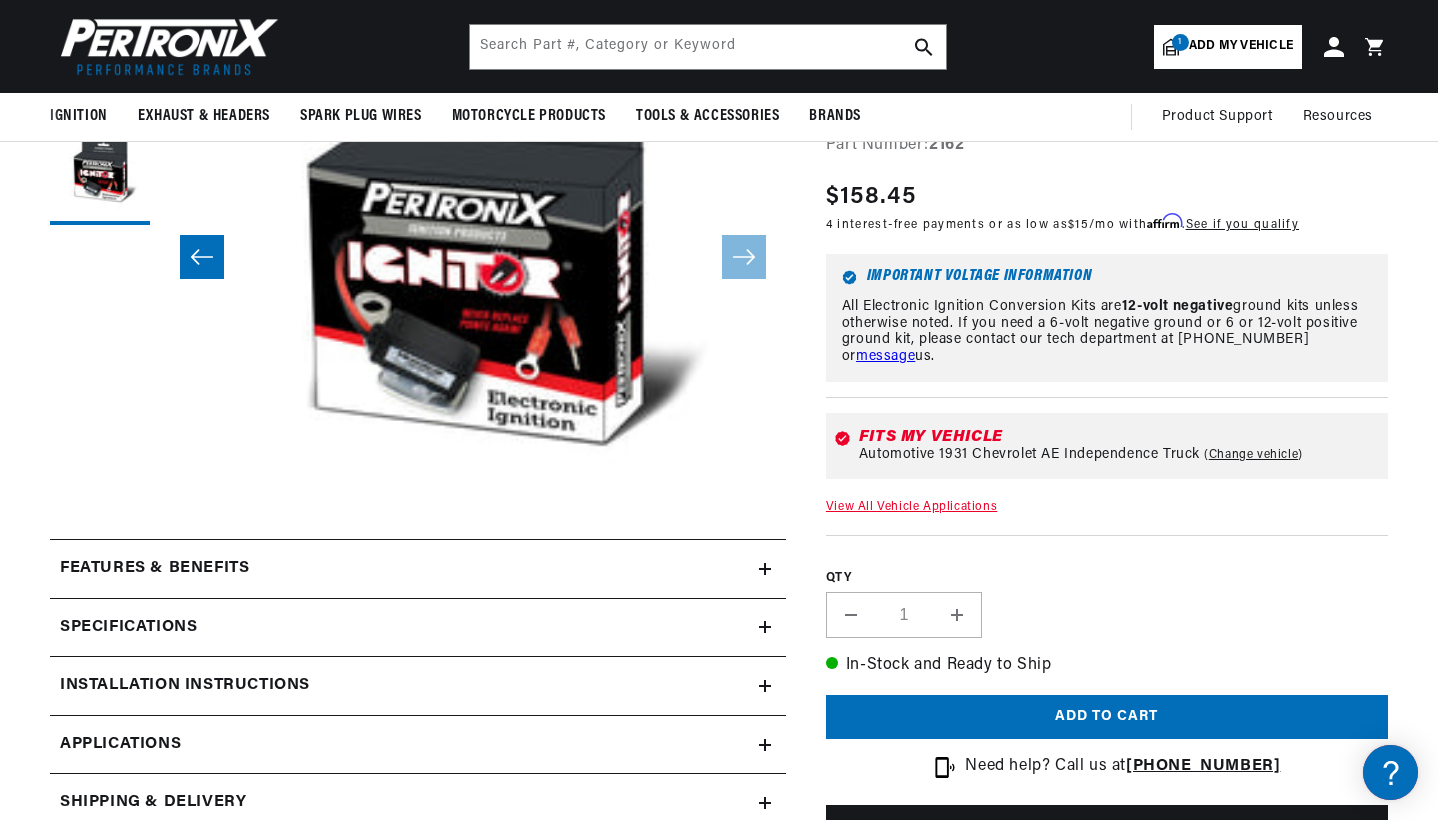 click 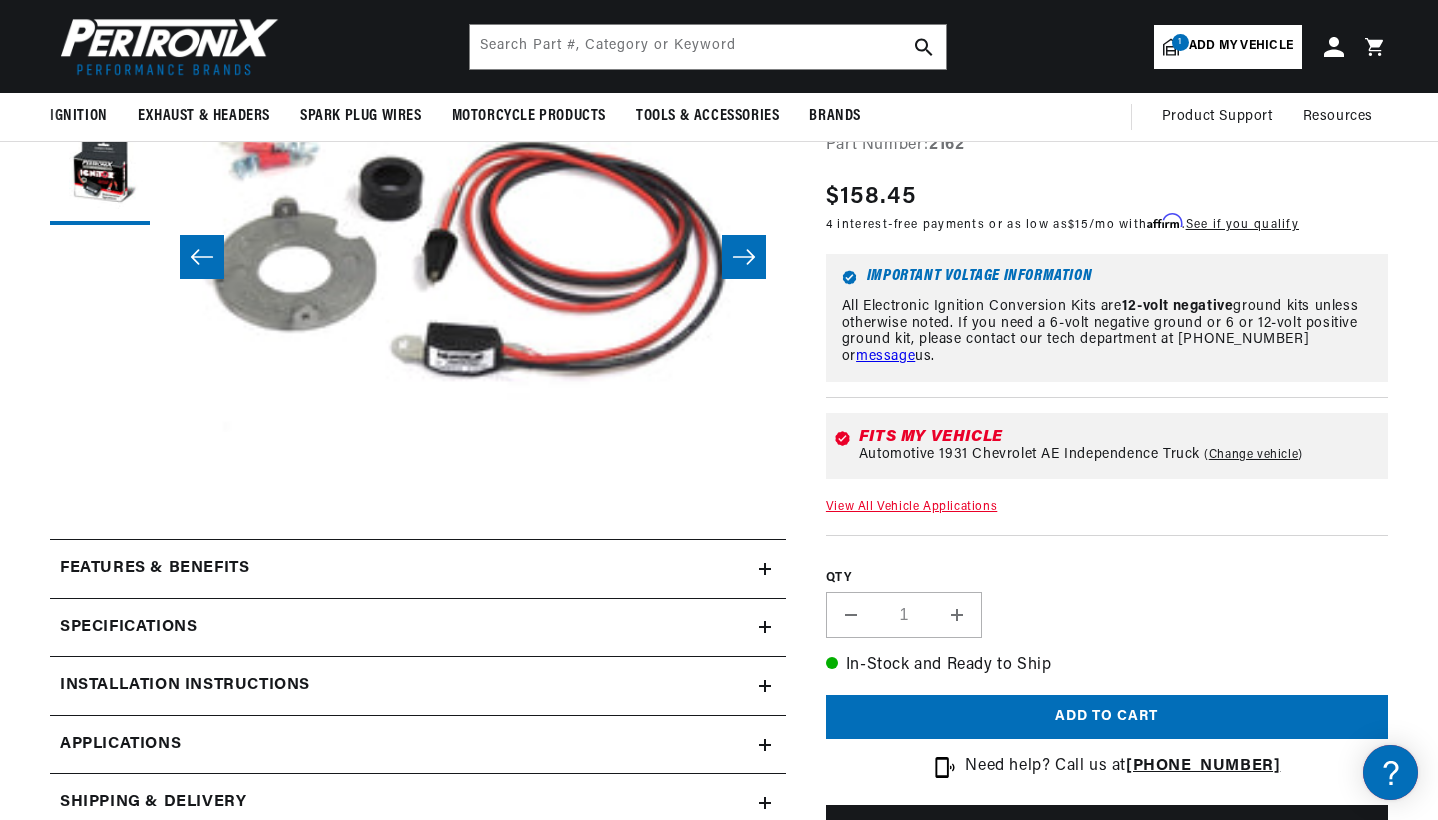 scroll, scrollTop: 0, scrollLeft: 0, axis: both 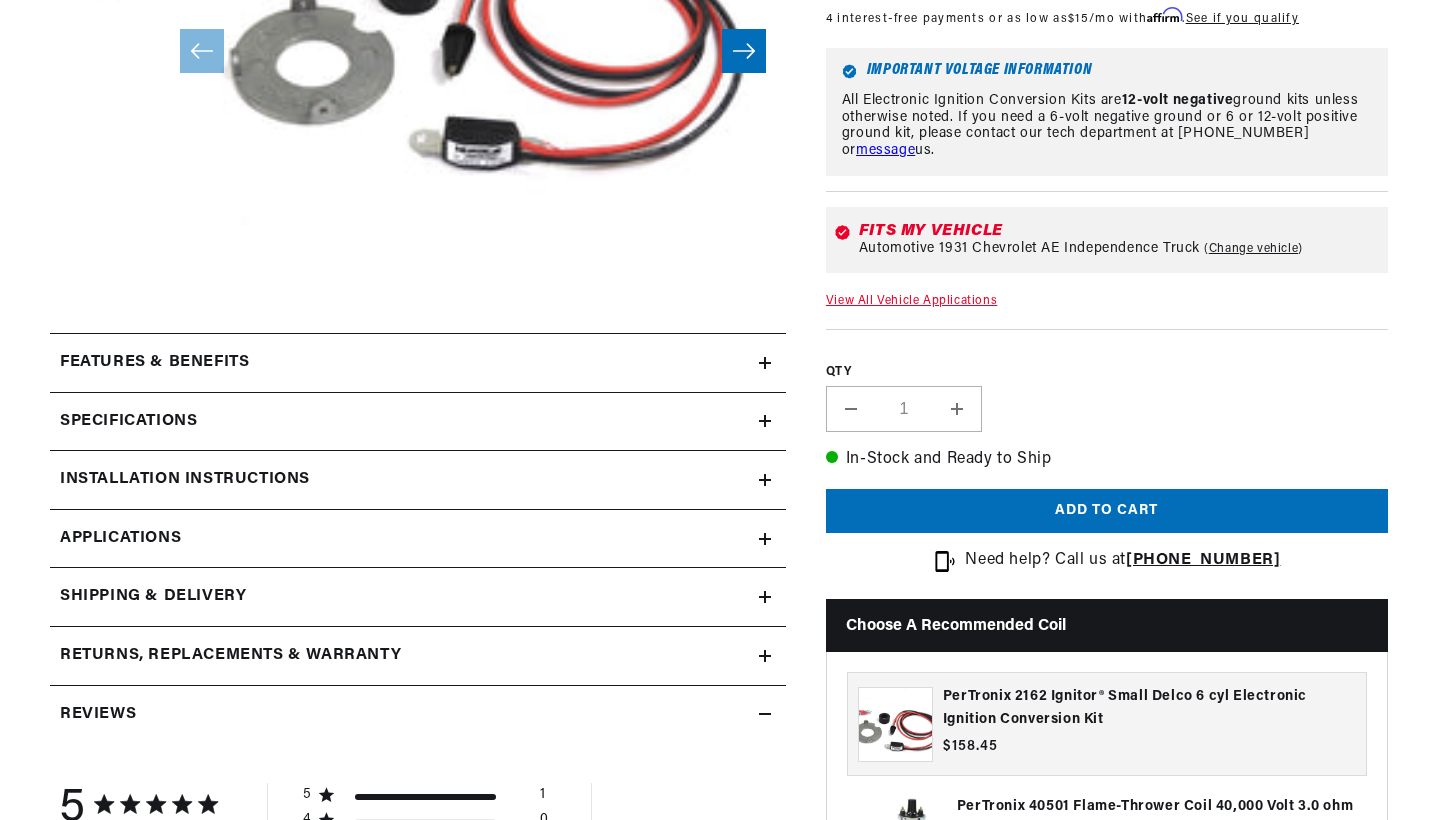 click on "Add to cart" at bounding box center (1107, 511) 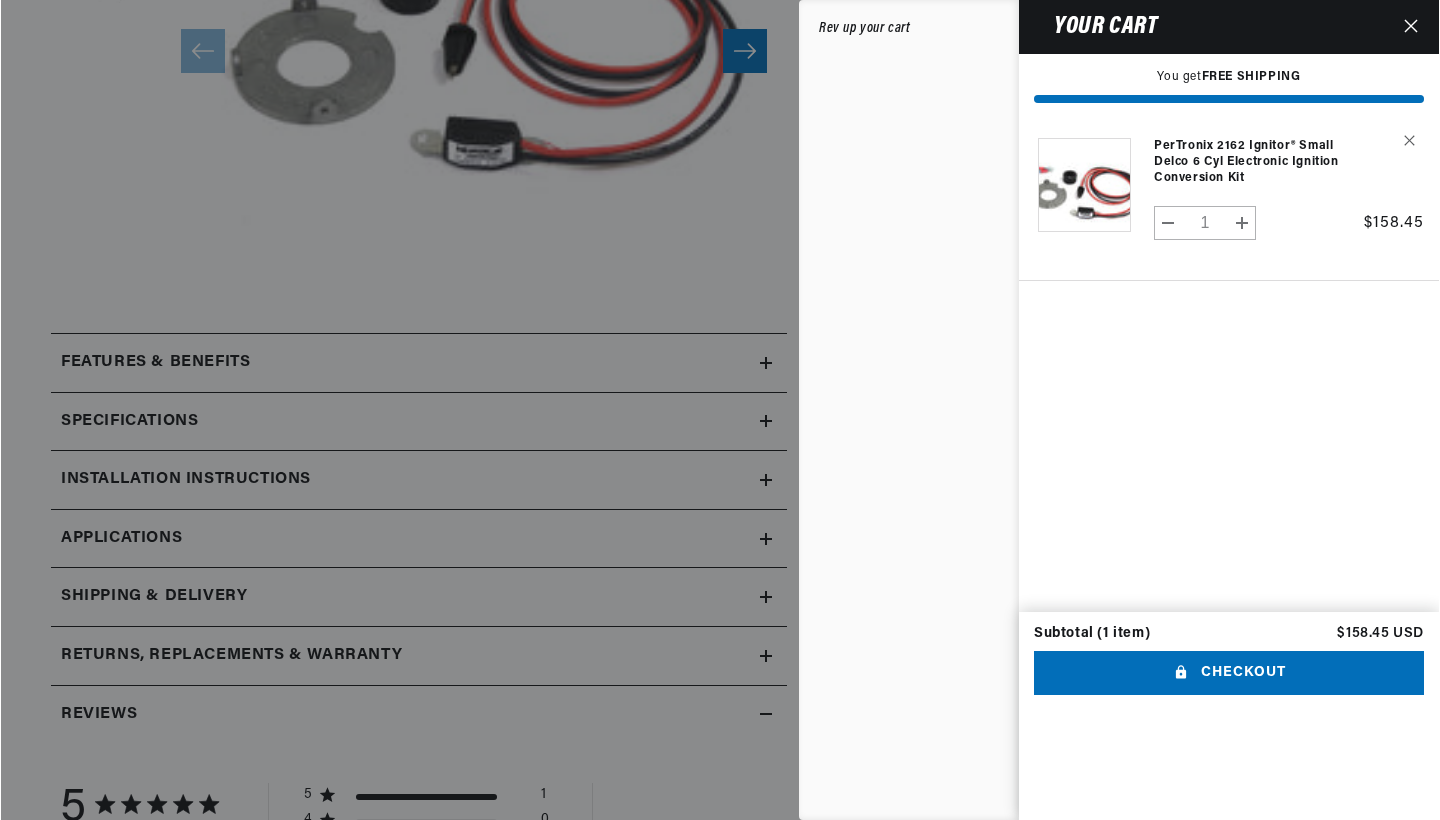 scroll, scrollTop: 625, scrollLeft: 0, axis: vertical 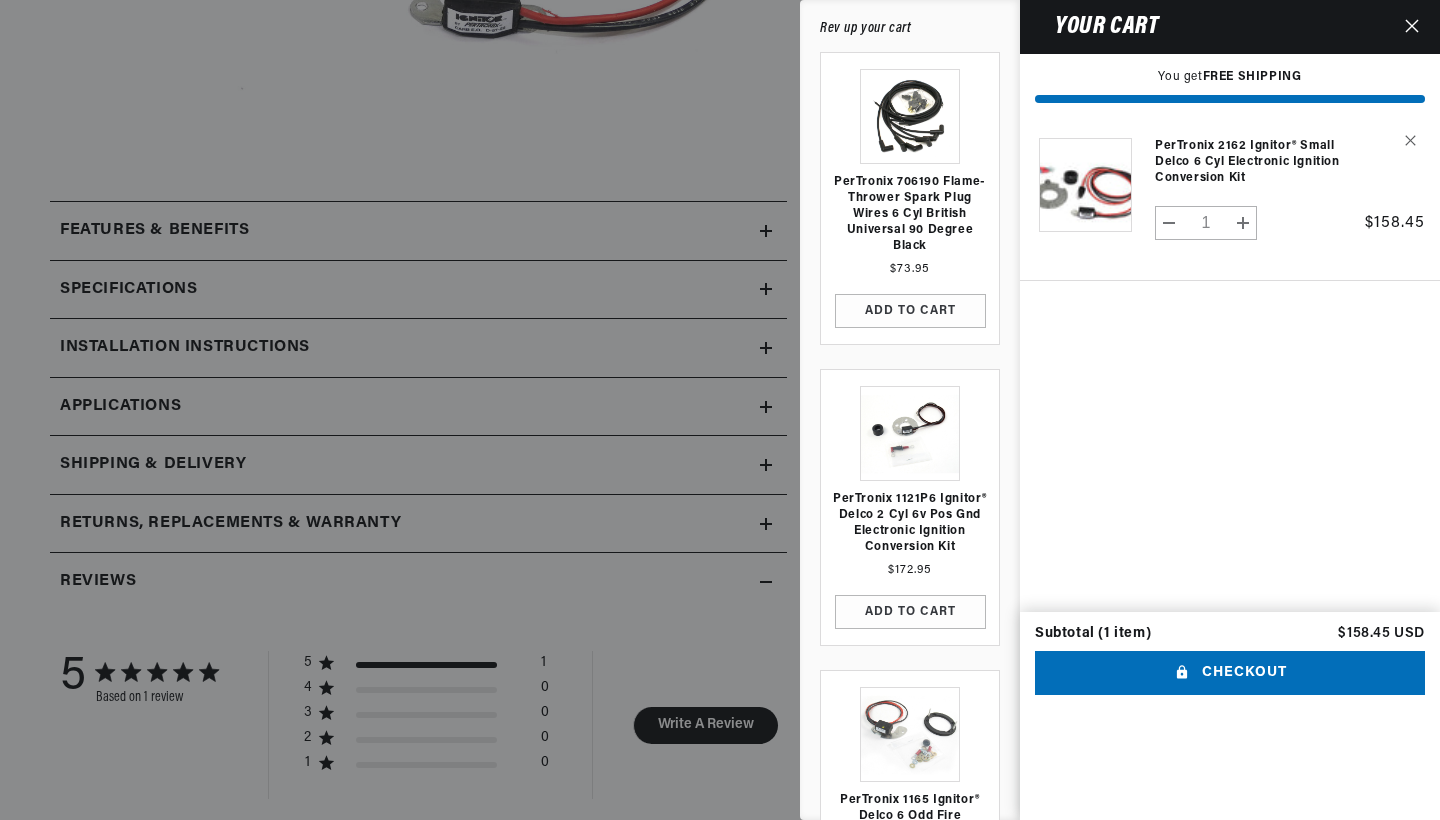 click on "Product image
Product
Total
Quantity
PerTronix 2162 Ignitor® Small Delco 6 cyl Electronic Ignition Conversion Kit" at bounding box center [1230, 365] 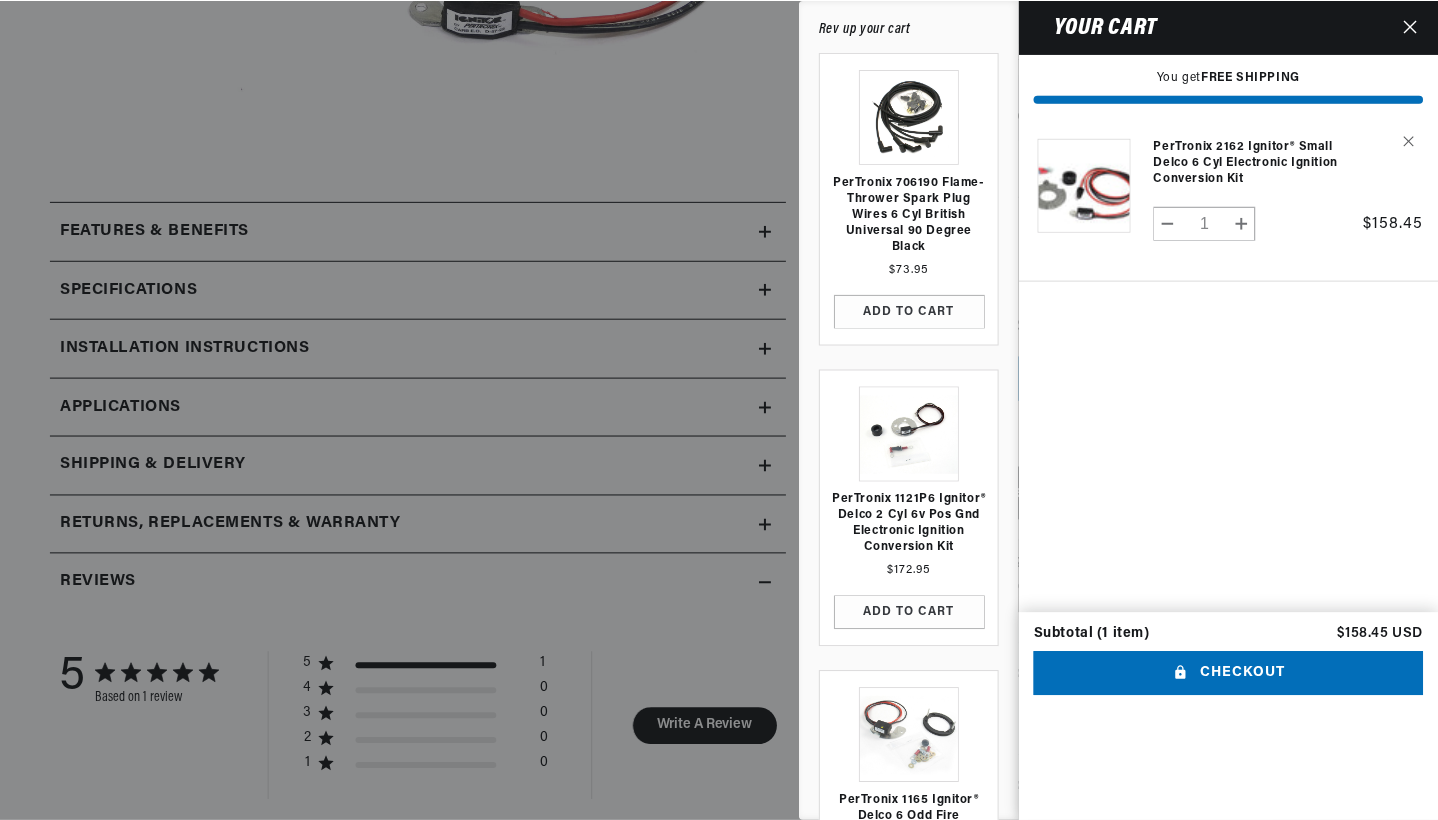 scroll, scrollTop: 0, scrollLeft: 2363, axis: horizontal 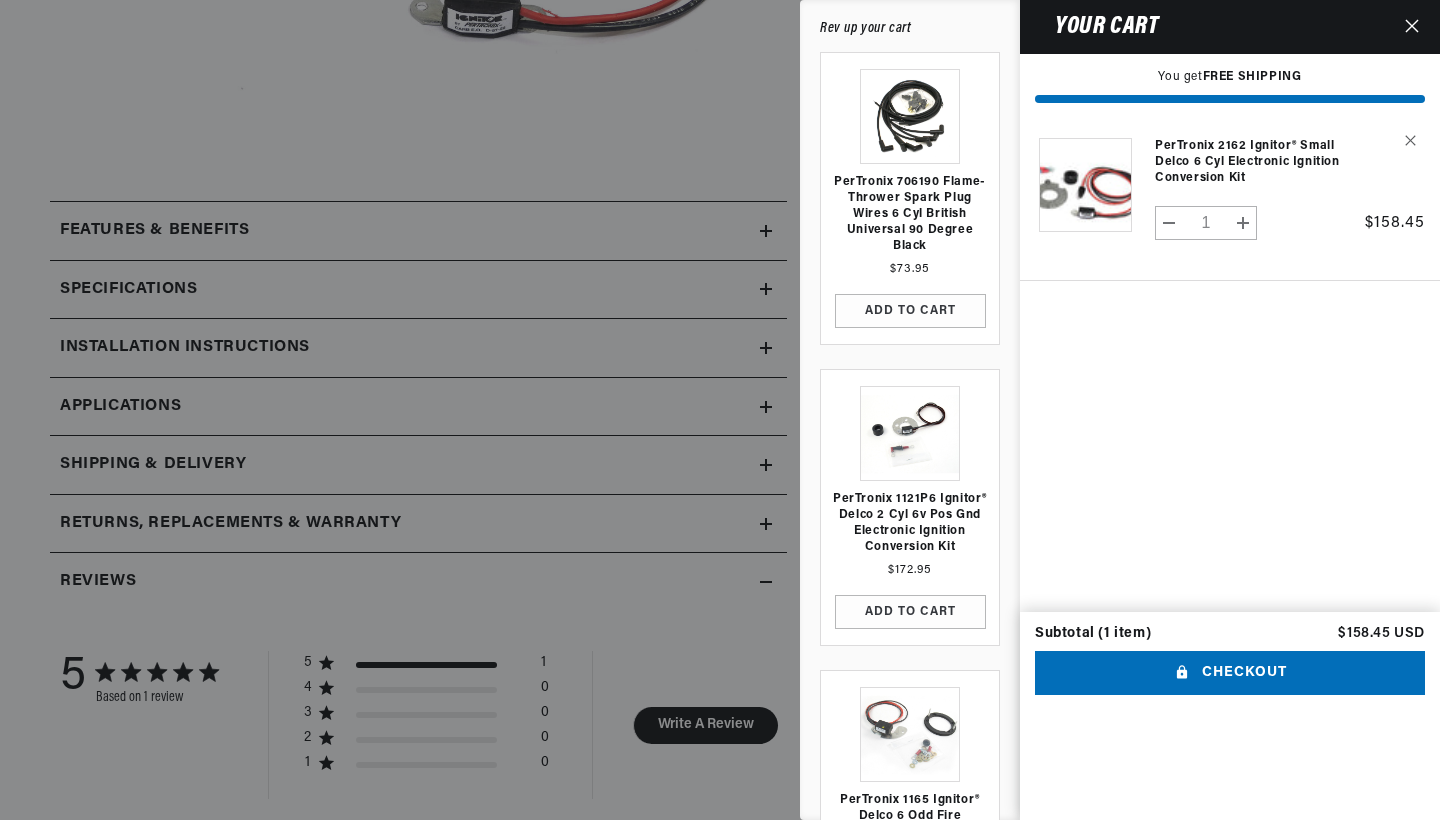 click at bounding box center [720, 410] 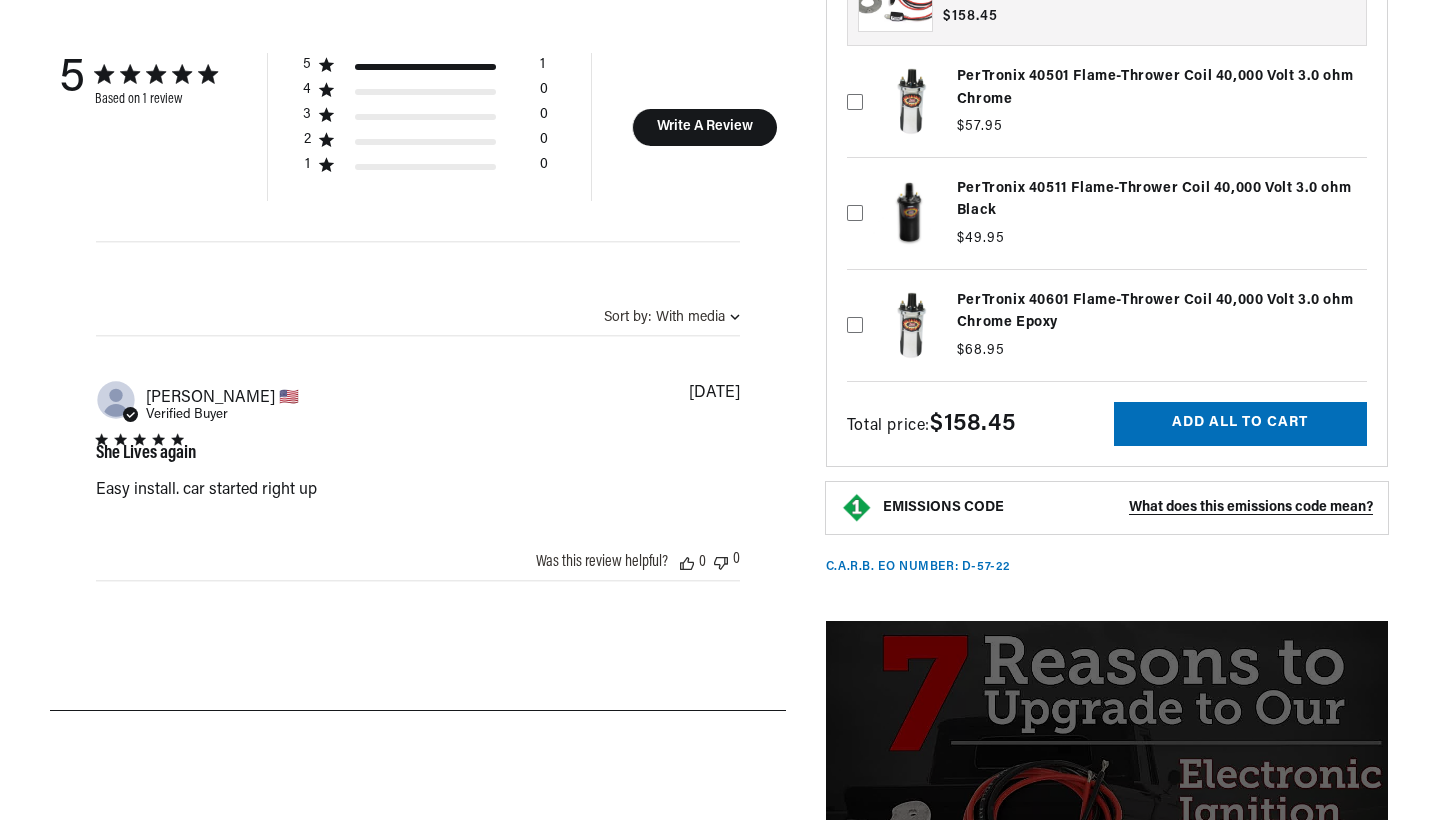 scroll, scrollTop: 1221, scrollLeft: 0, axis: vertical 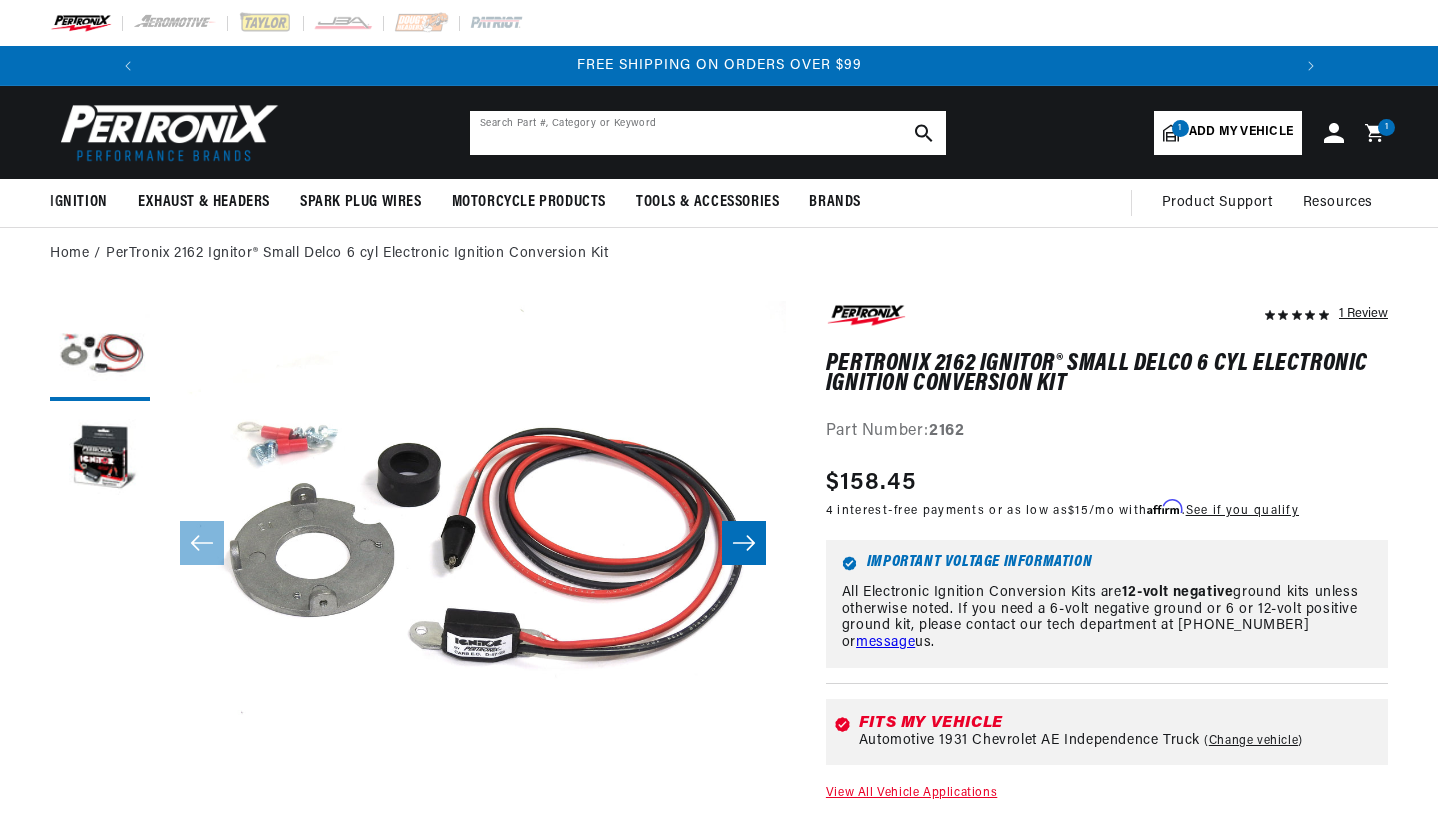 click at bounding box center [708, 133] 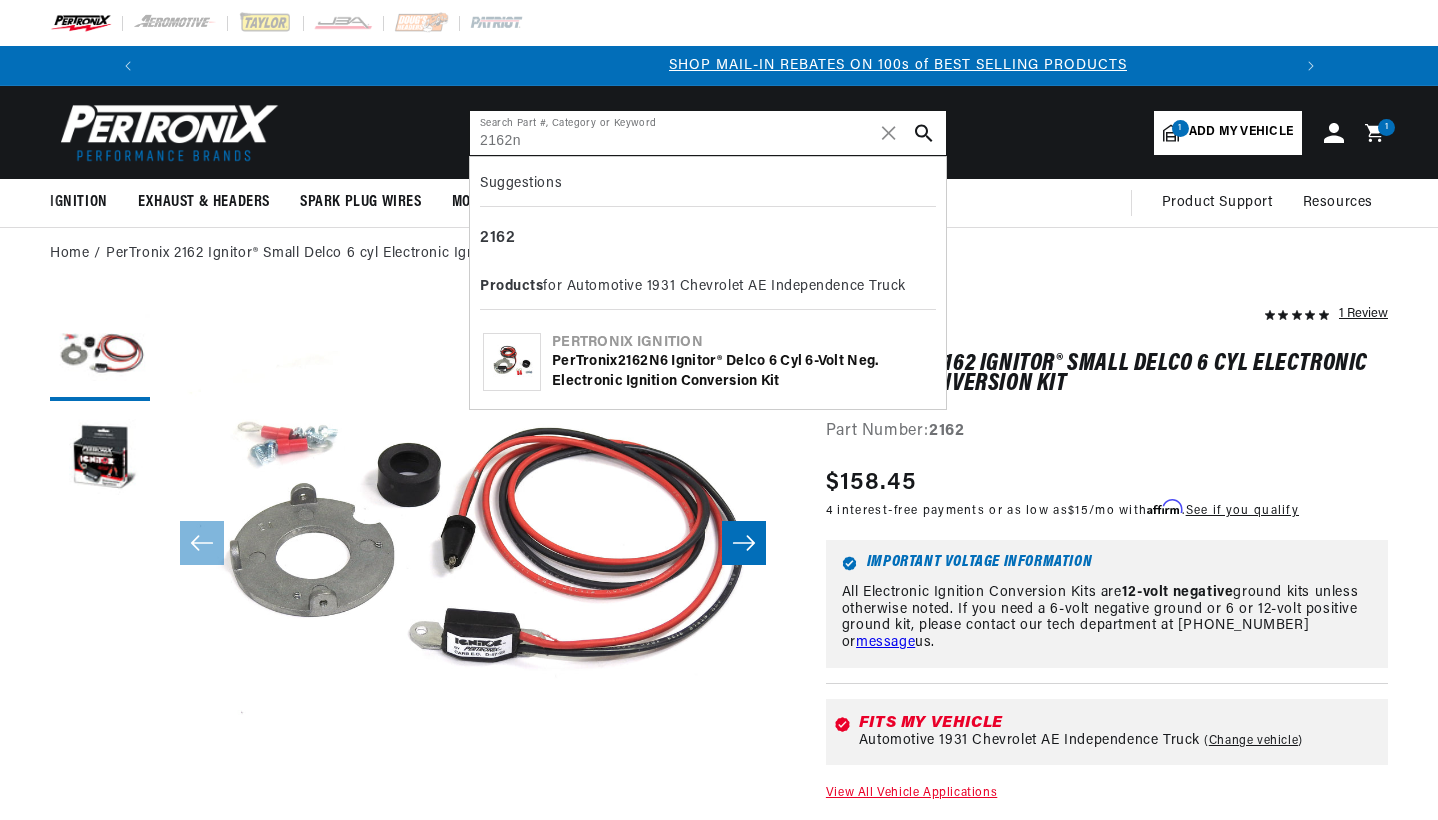 scroll, scrollTop: 0, scrollLeft: 1181, axis: horizontal 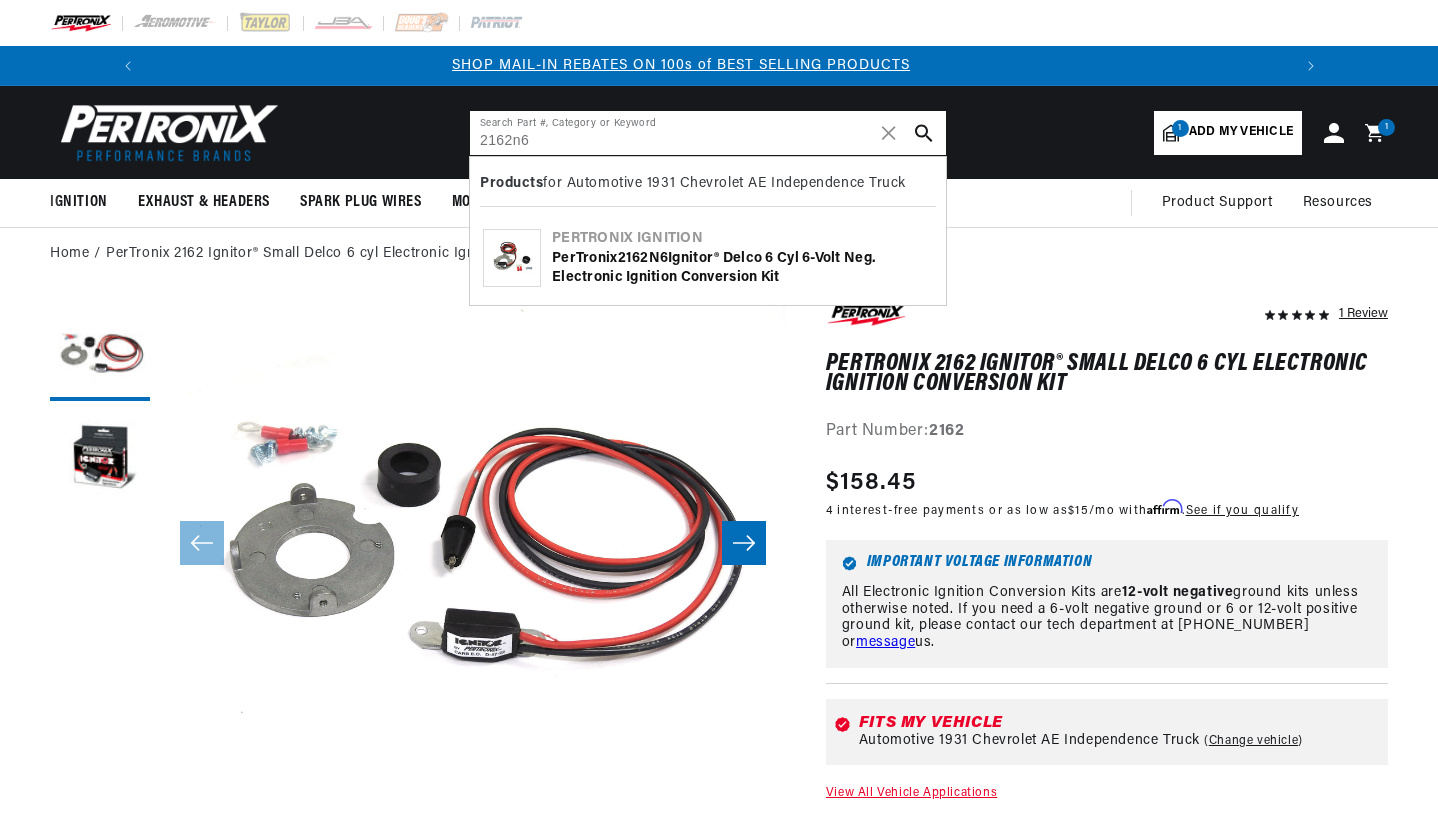 type on "2162n6" 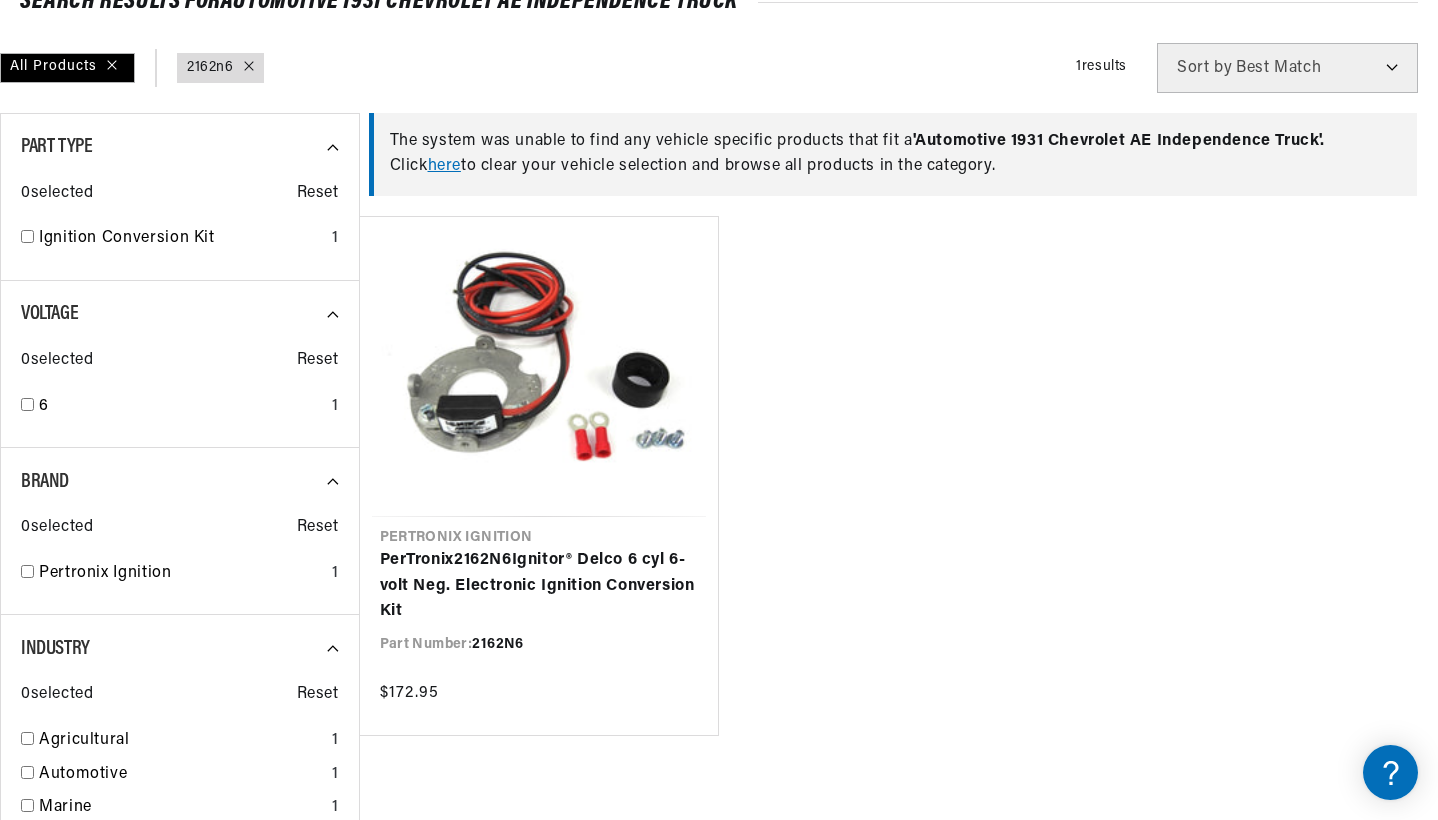 scroll, scrollTop: 271, scrollLeft: 0, axis: vertical 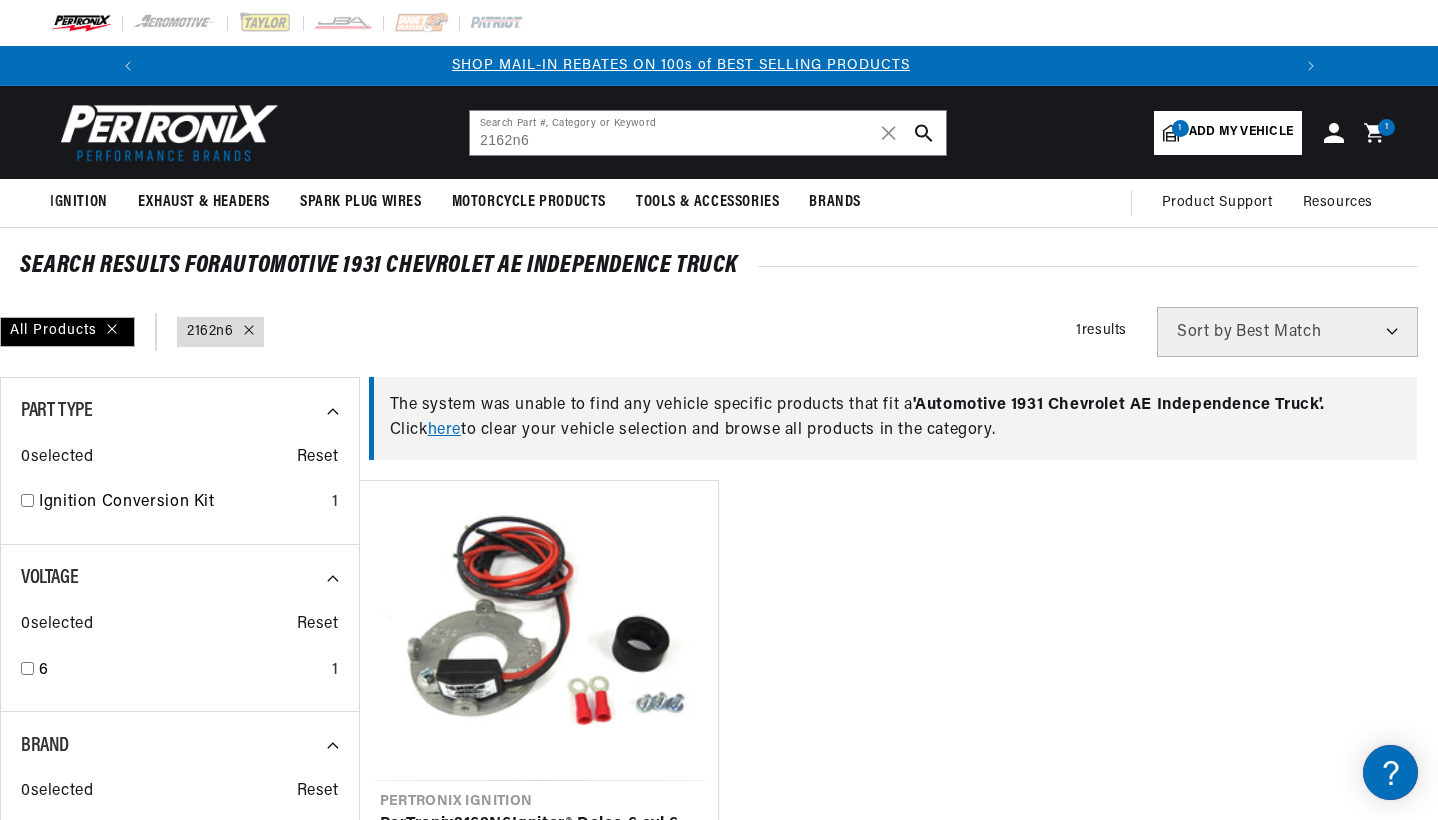 click 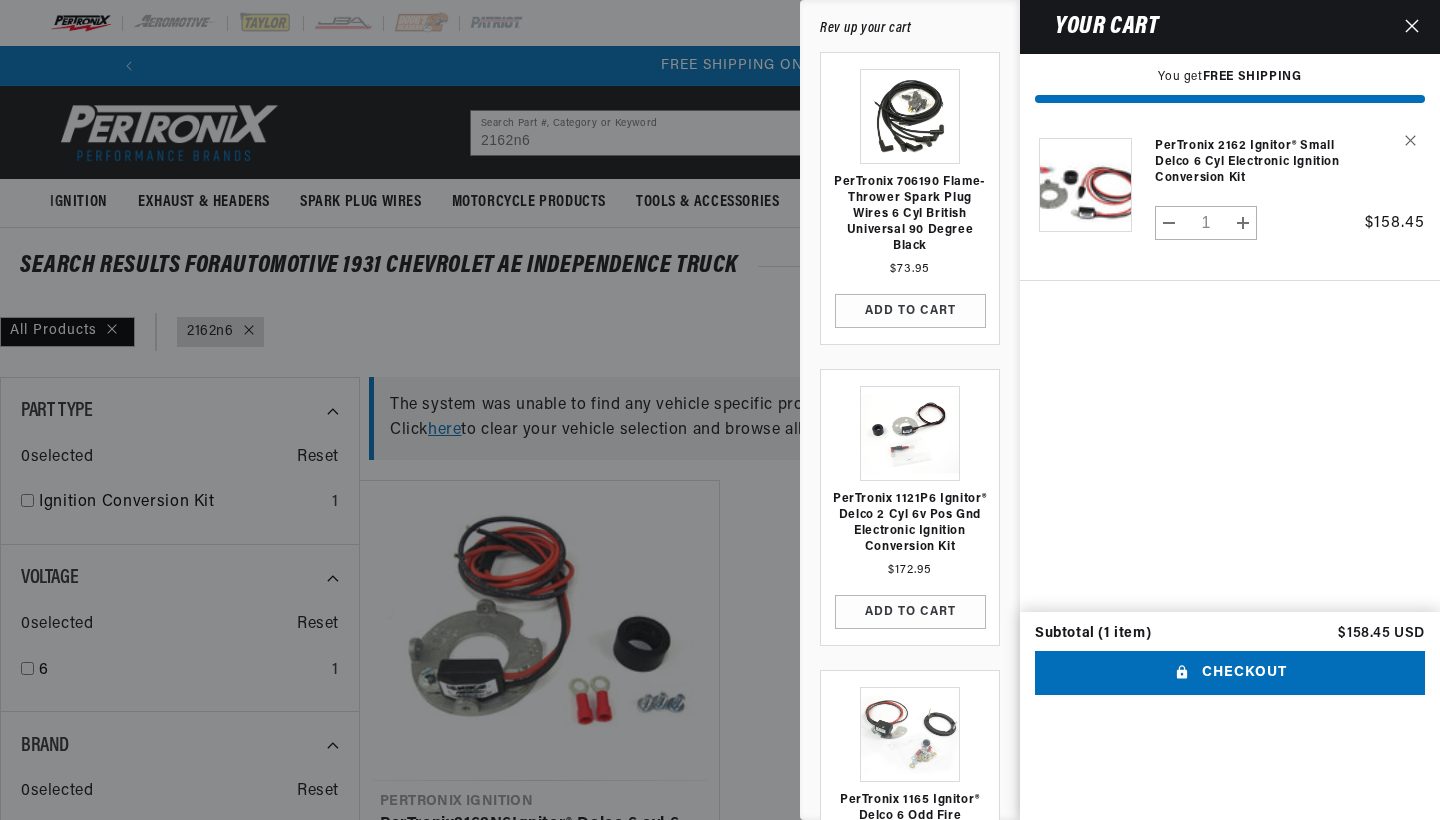 scroll, scrollTop: 0, scrollLeft: 2363, axis: horizontal 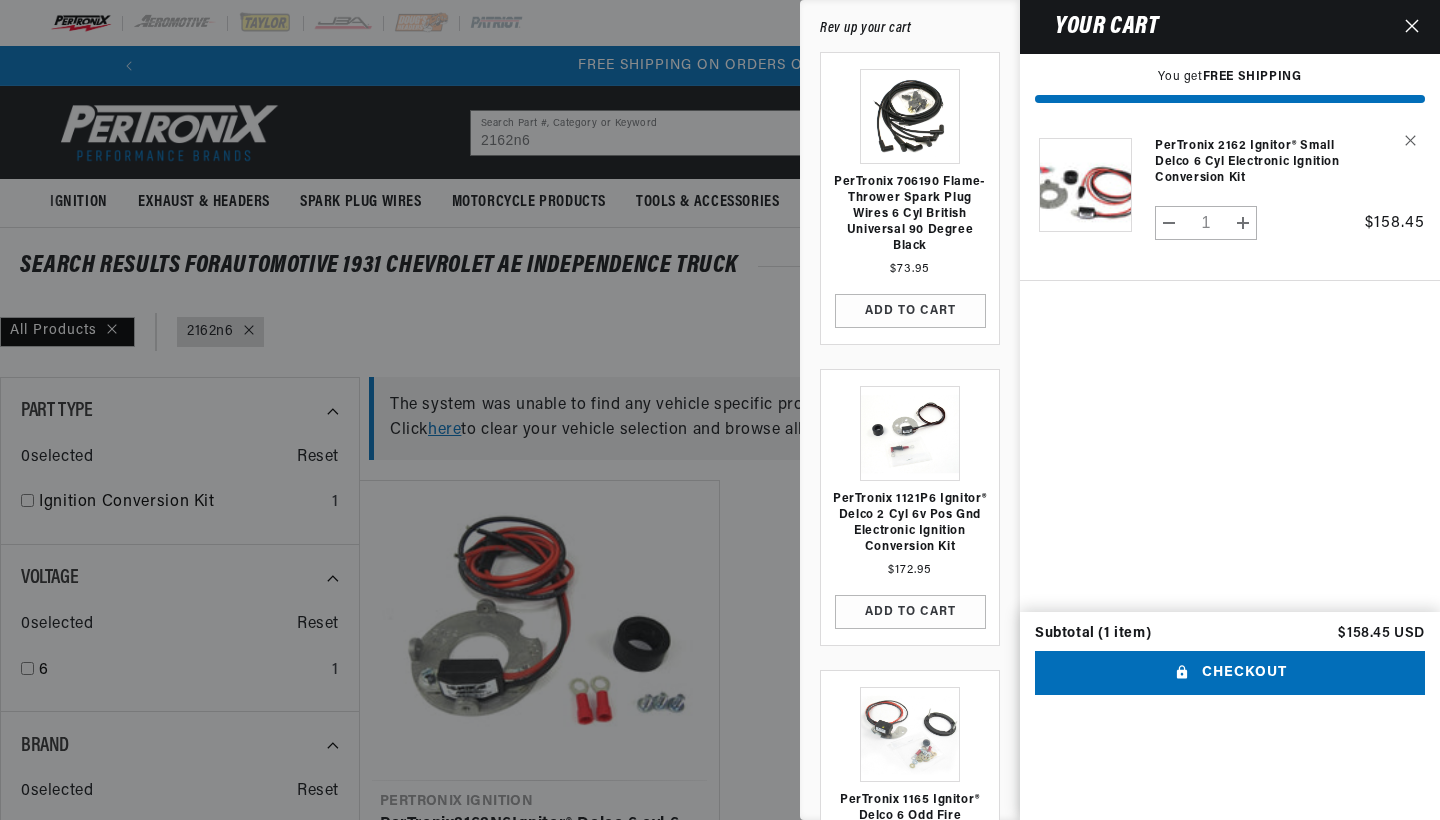 click at bounding box center [1406, 140] 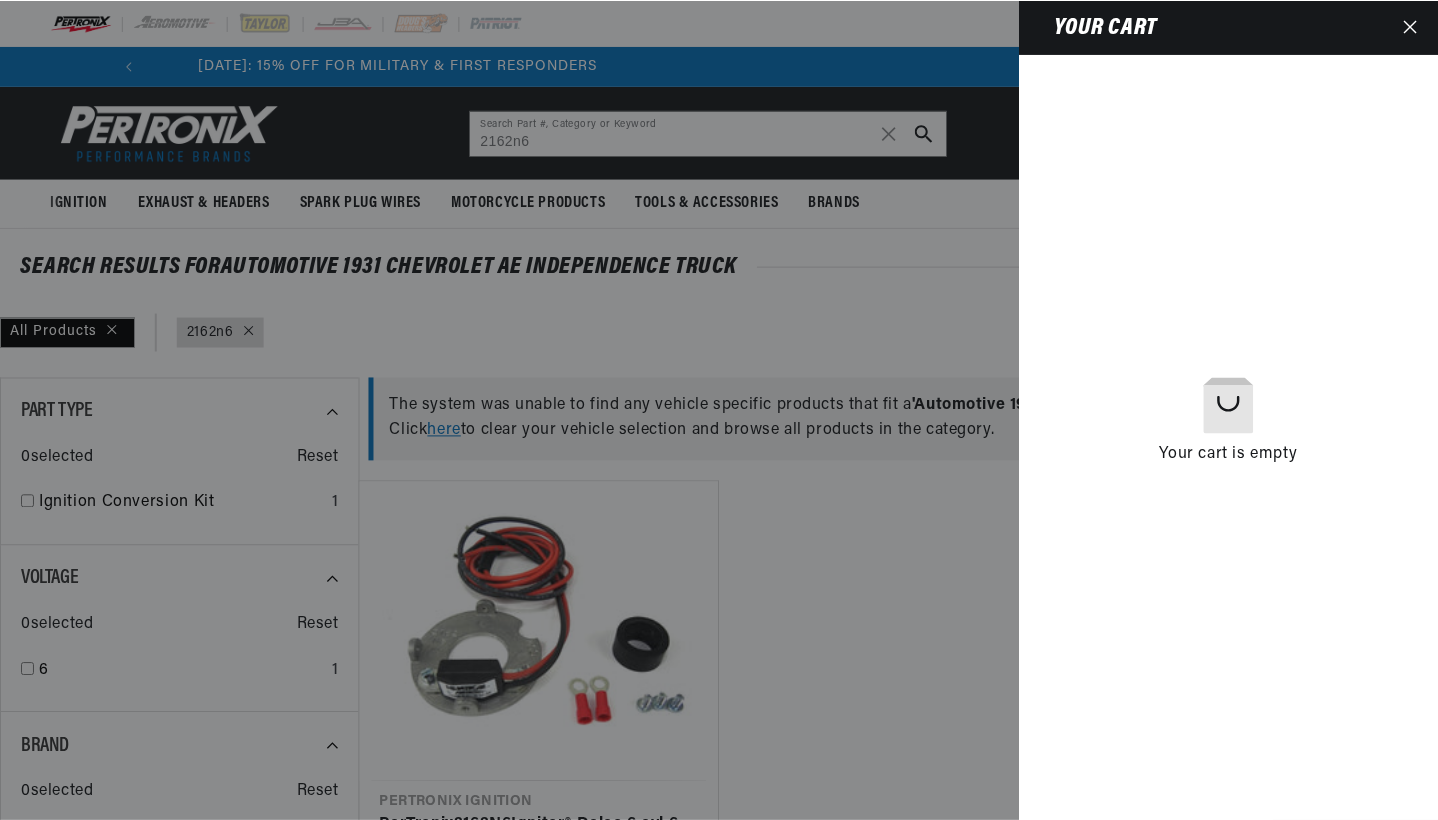 scroll, scrollTop: 0, scrollLeft: 0, axis: both 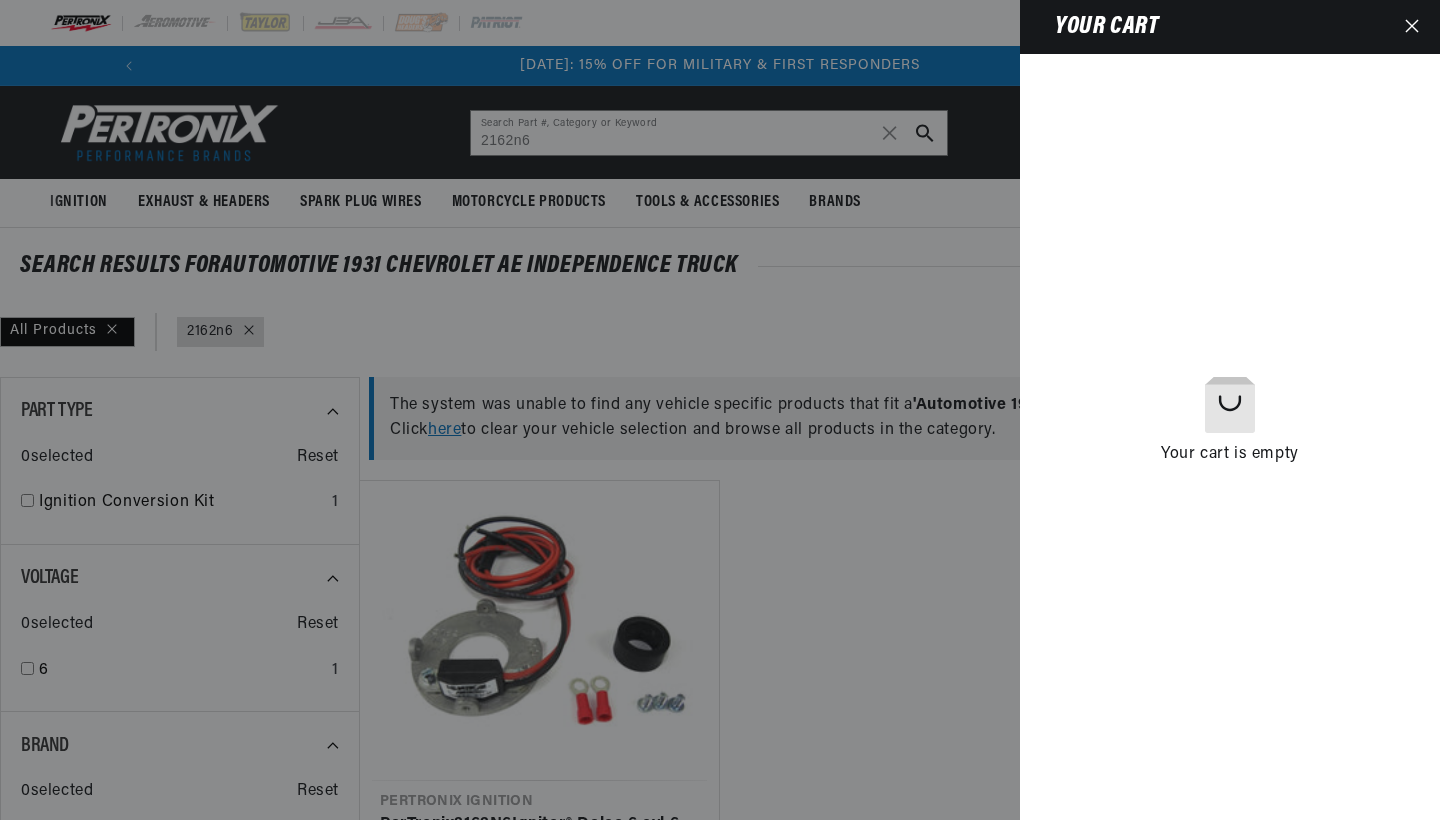click 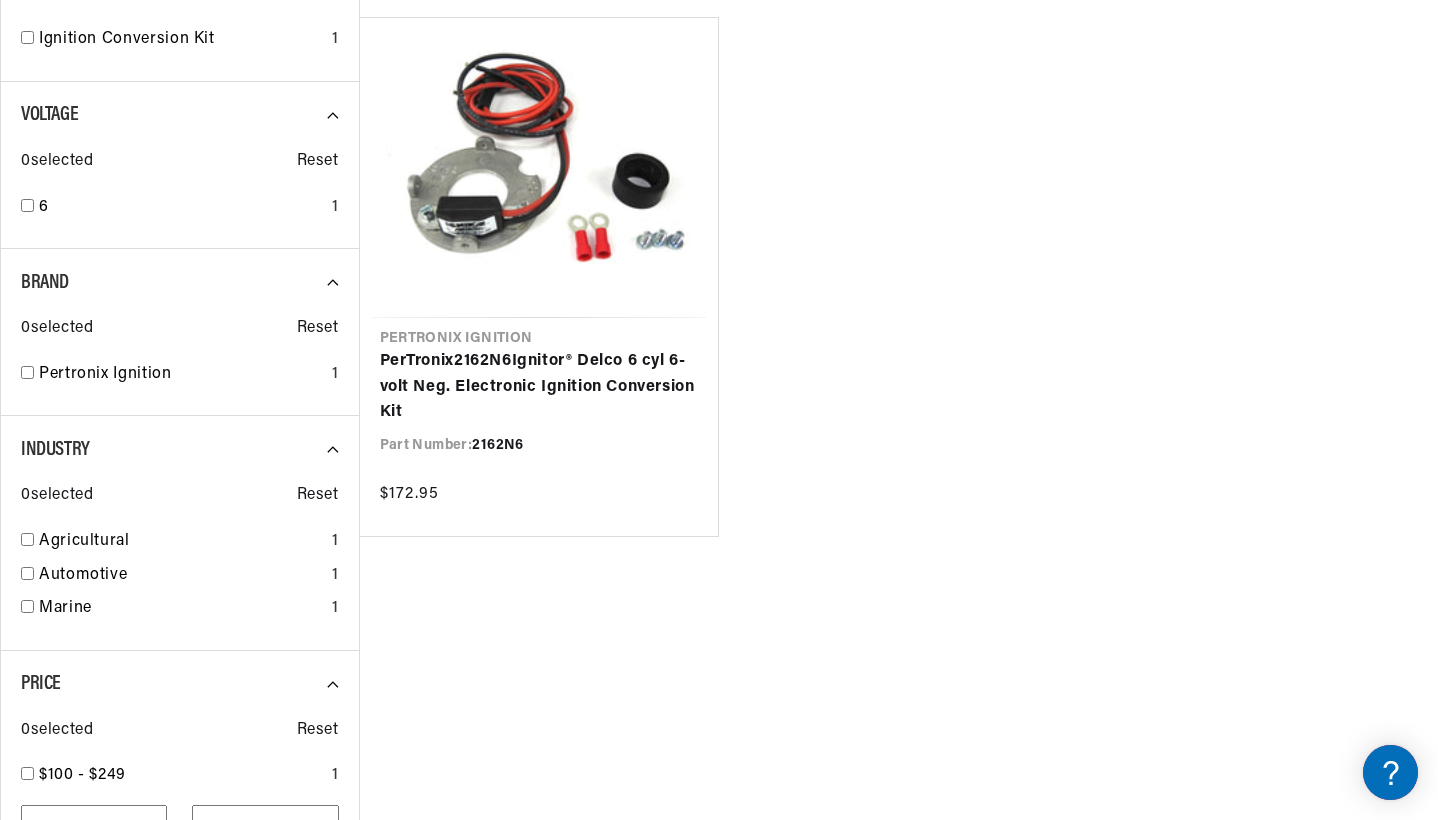 scroll, scrollTop: 467, scrollLeft: 0, axis: vertical 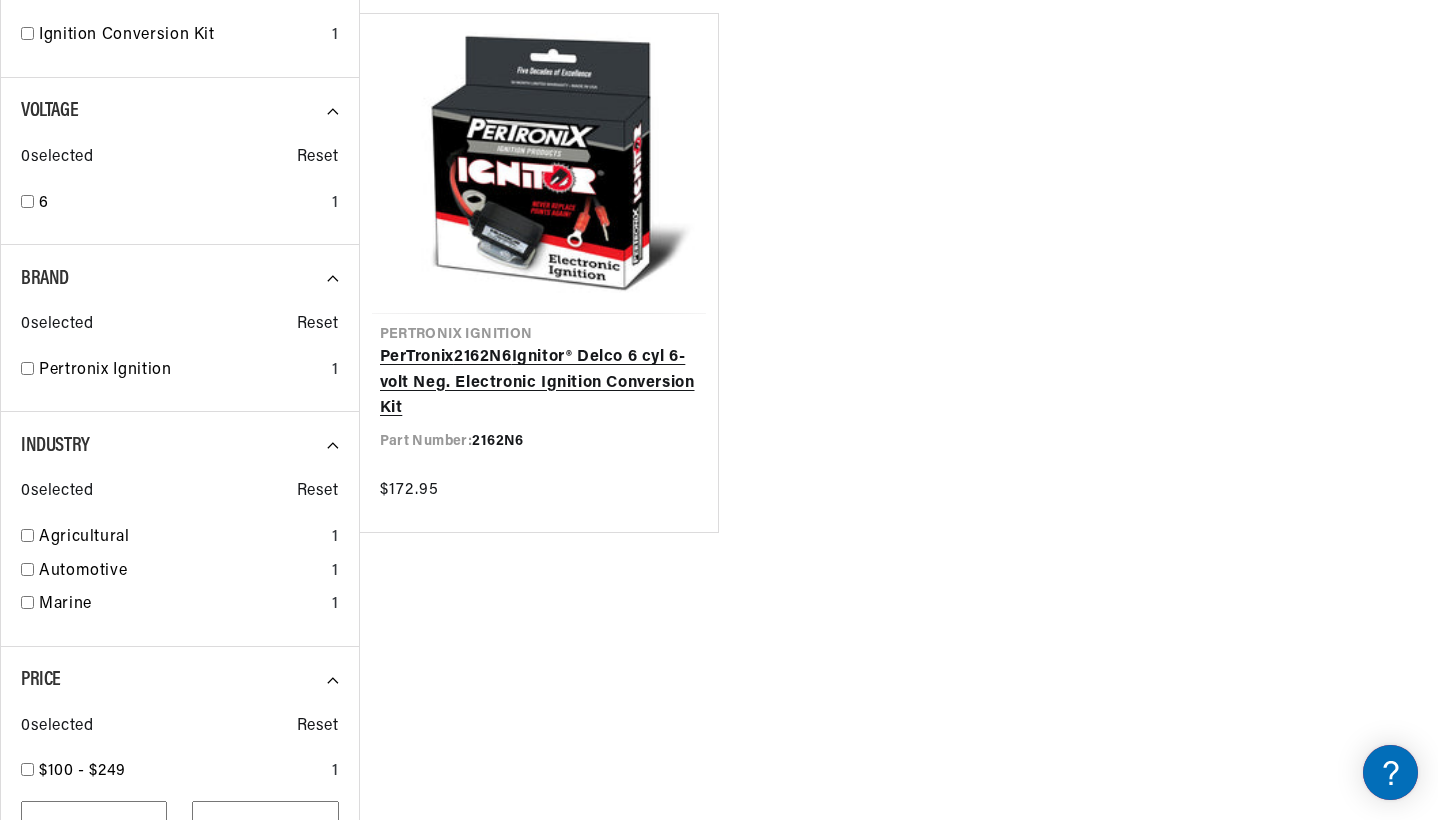 click on "PerTronix  2162N6  Ignitor® Delco 6 cyl 6-volt Neg. Electronic Ignition Conversion Kit" at bounding box center (539, 383) 